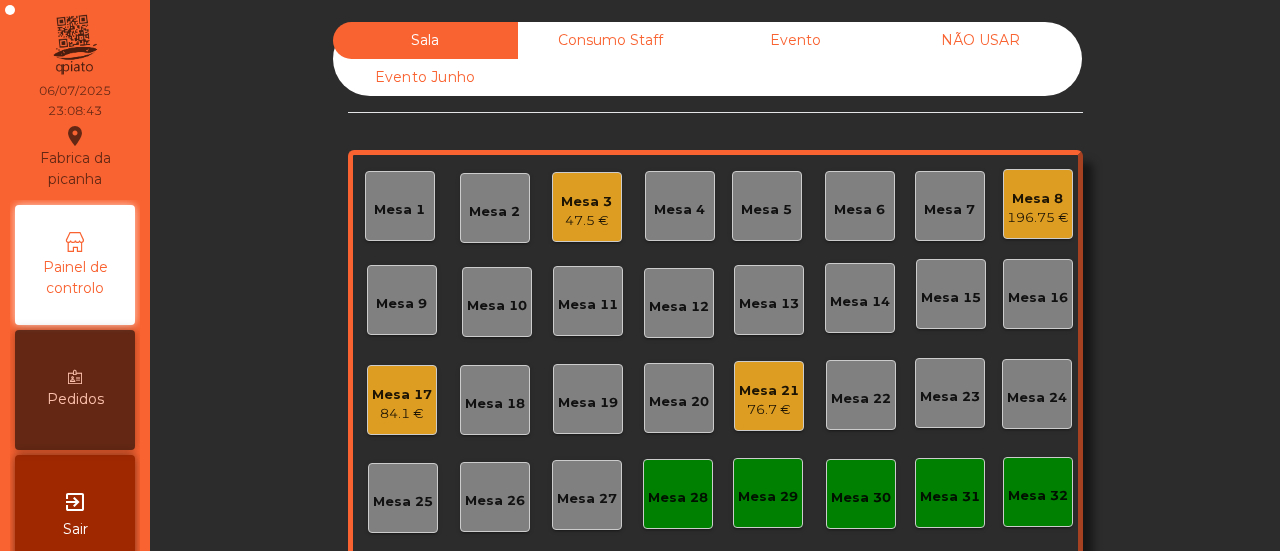scroll, scrollTop: 0, scrollLeft: 0, axis: both 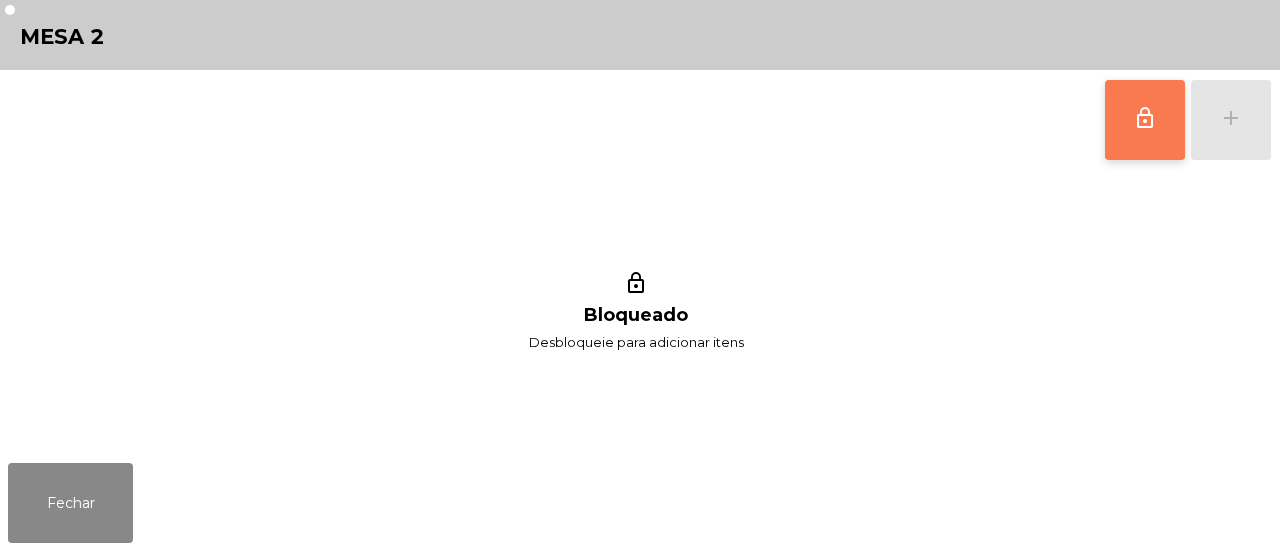 click on "lock_outline" at bounding box center [1145, 118] 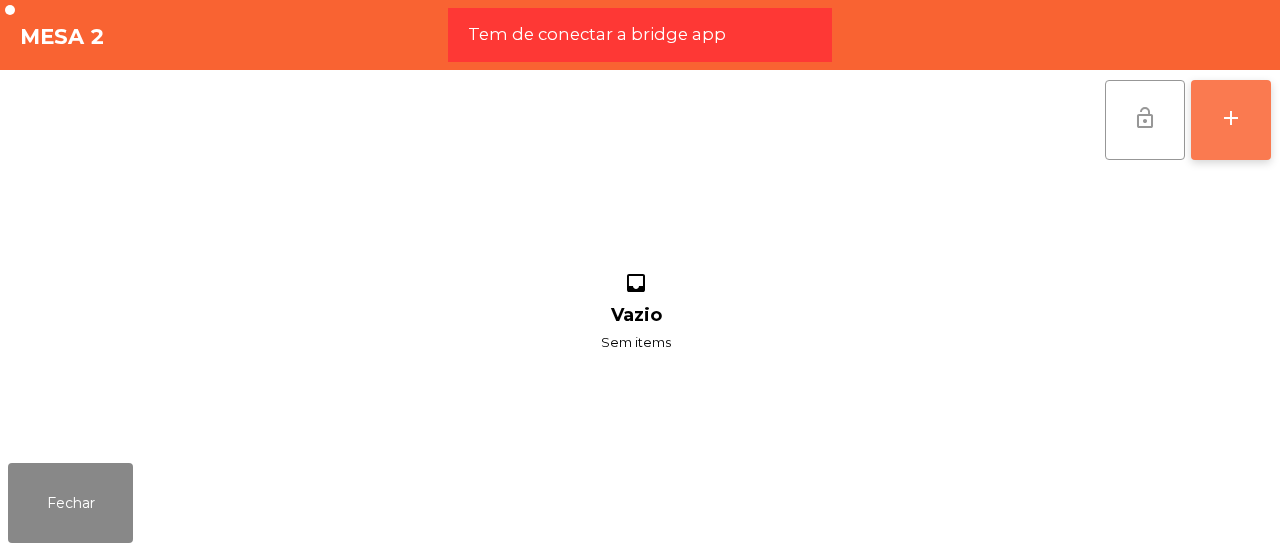 click on "add" at bounding box center (1231, 120) 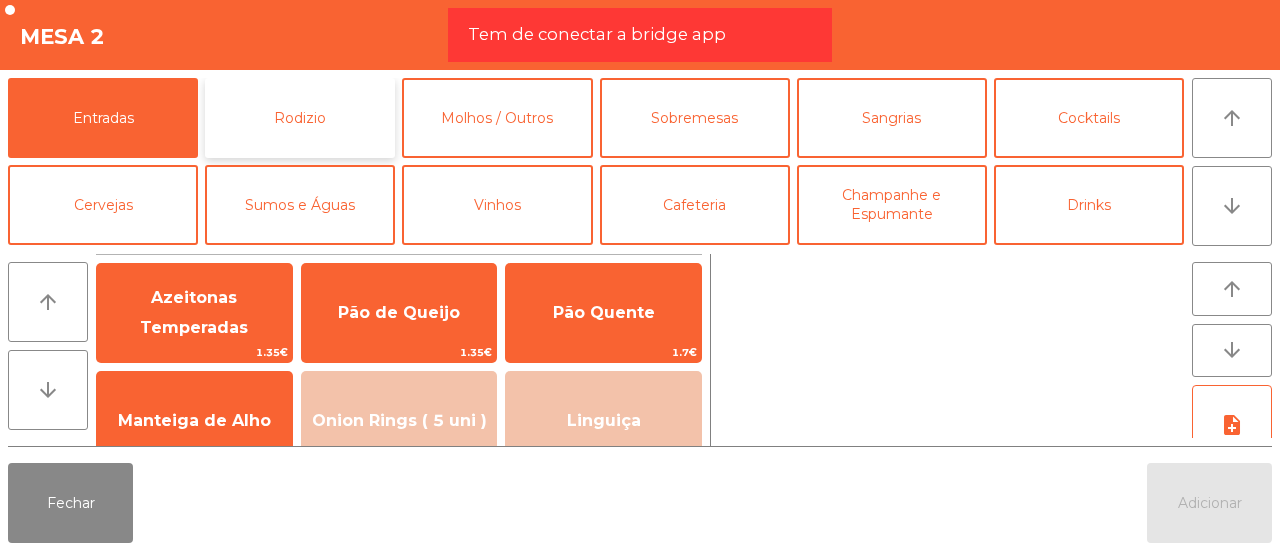 click on "Rodizio" at bounding box center [300, 118] 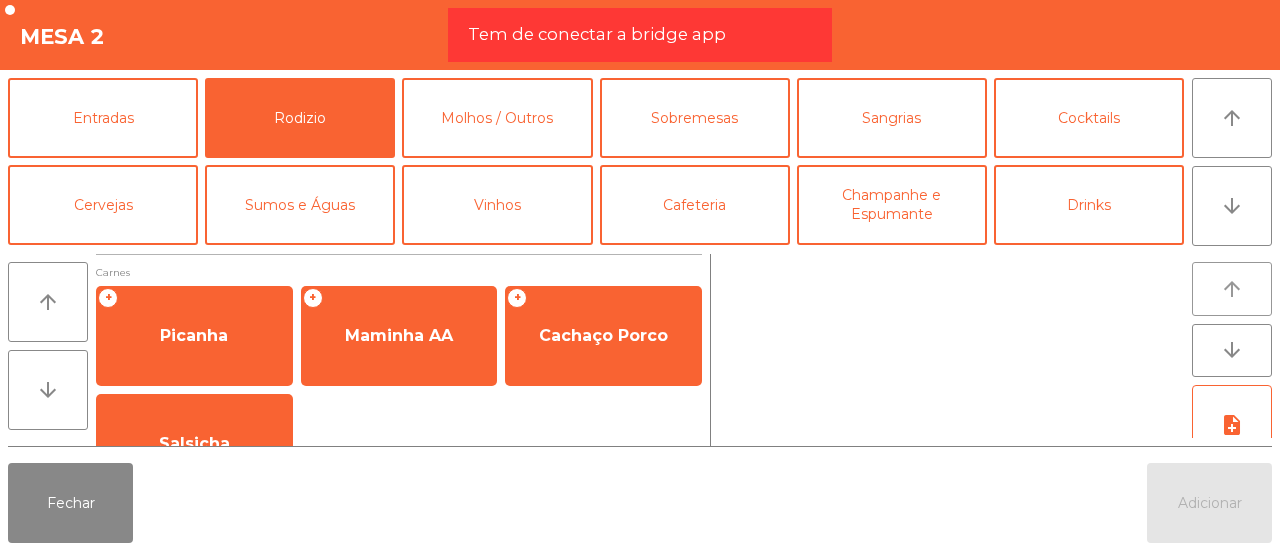 click on "arrow_upward" at bounding box center (1232, 289) 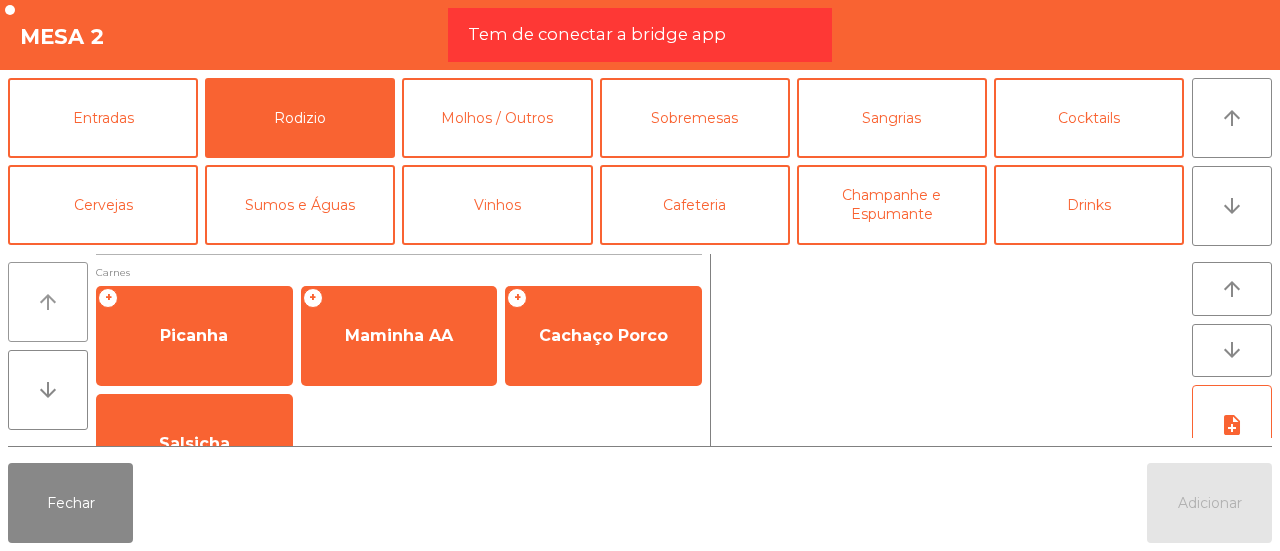 click on "arrow_upward" at bounding box center [48, 302] 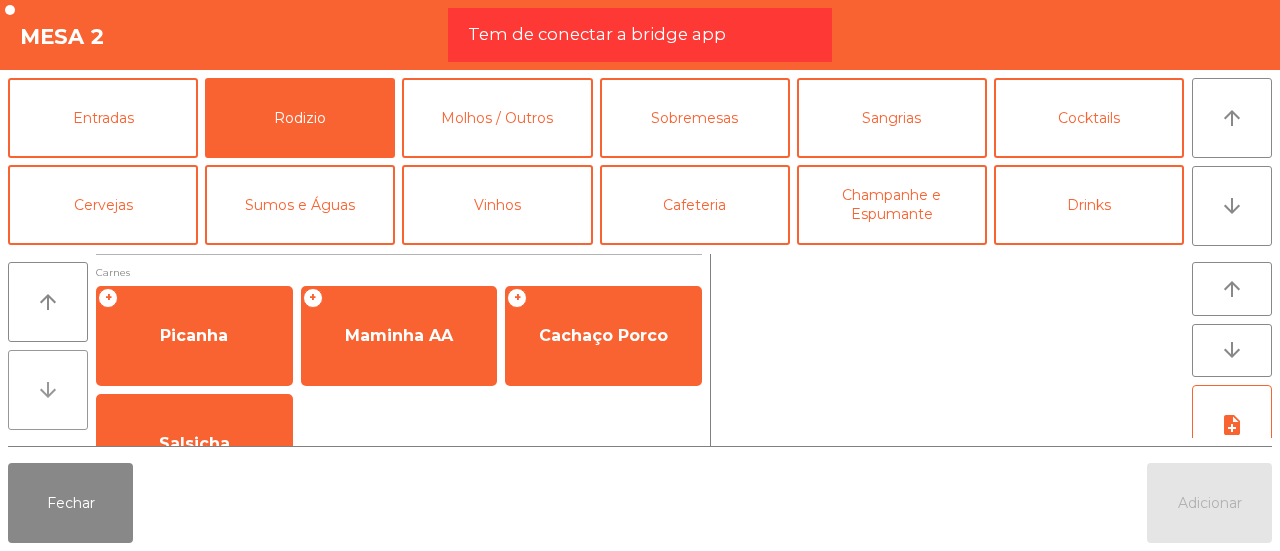 click on "arrow_downward" at bounding box center [48, 390] 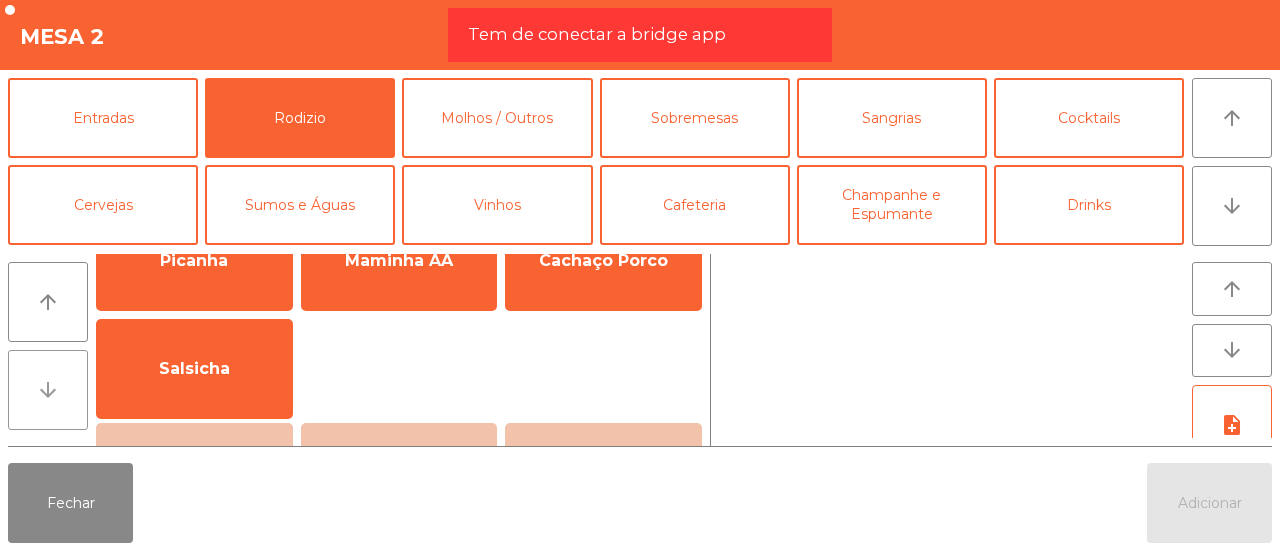 click on "arrow_downward" at bounding box center [48, 390] 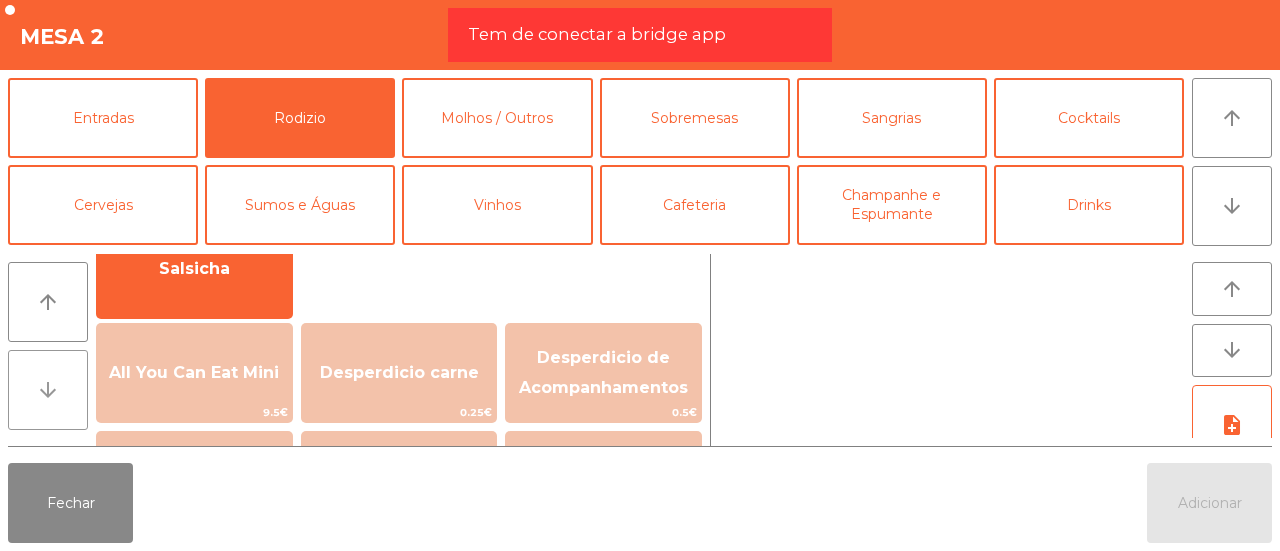 click on "arrow_downward" at bounding box center (48, 390) 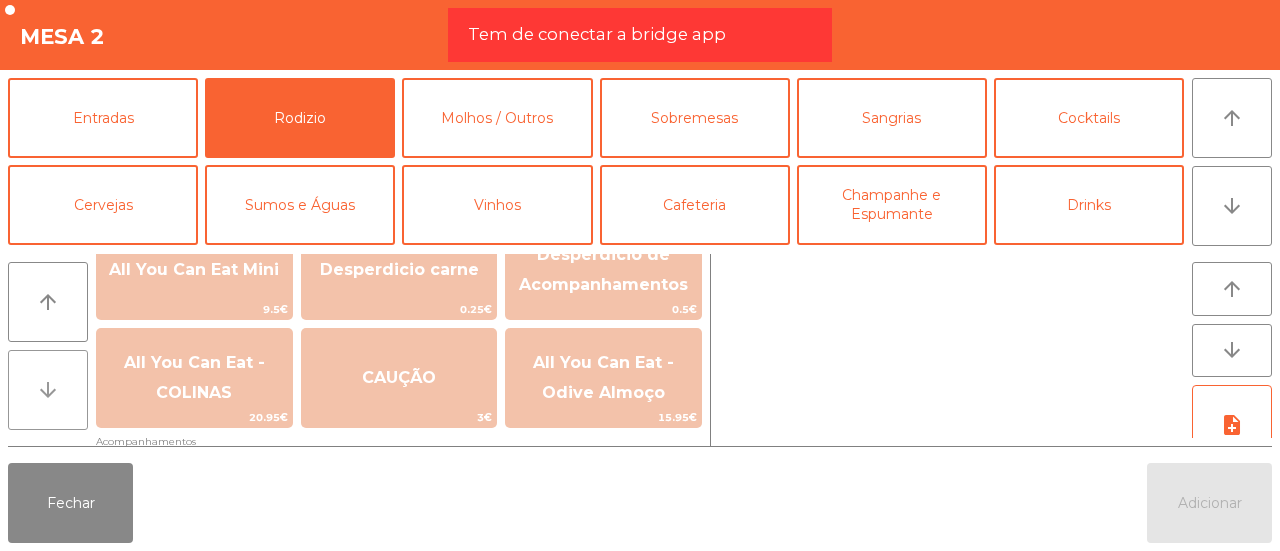 click on "arrow_downward" at bounding box center [48, 390] 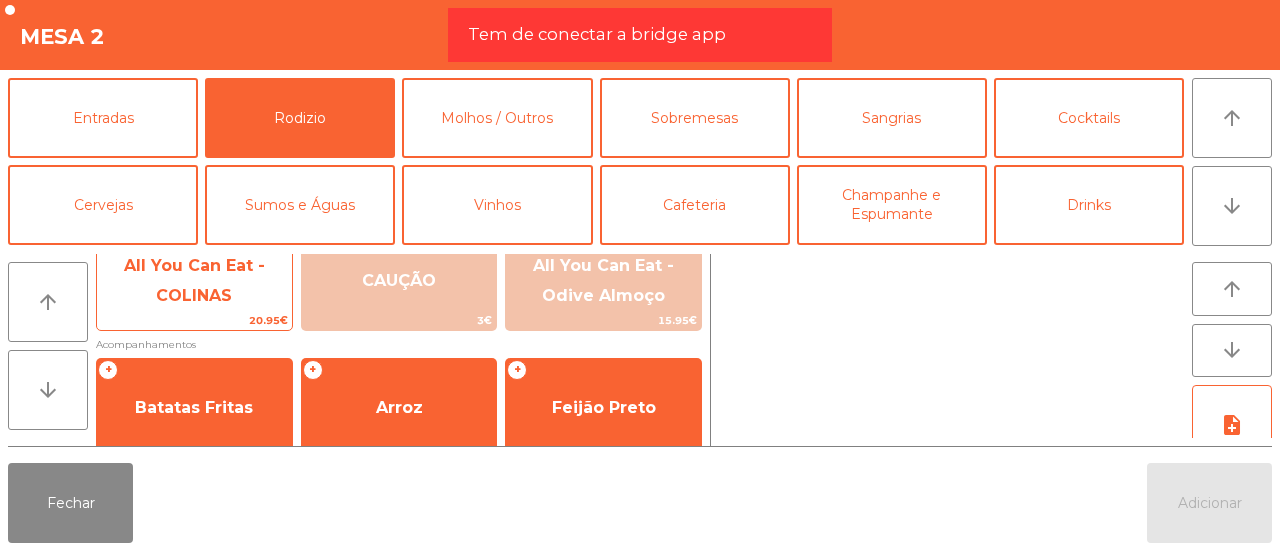 click on "All You Can Eat - COLINAS" at bounding box center [194, 173] 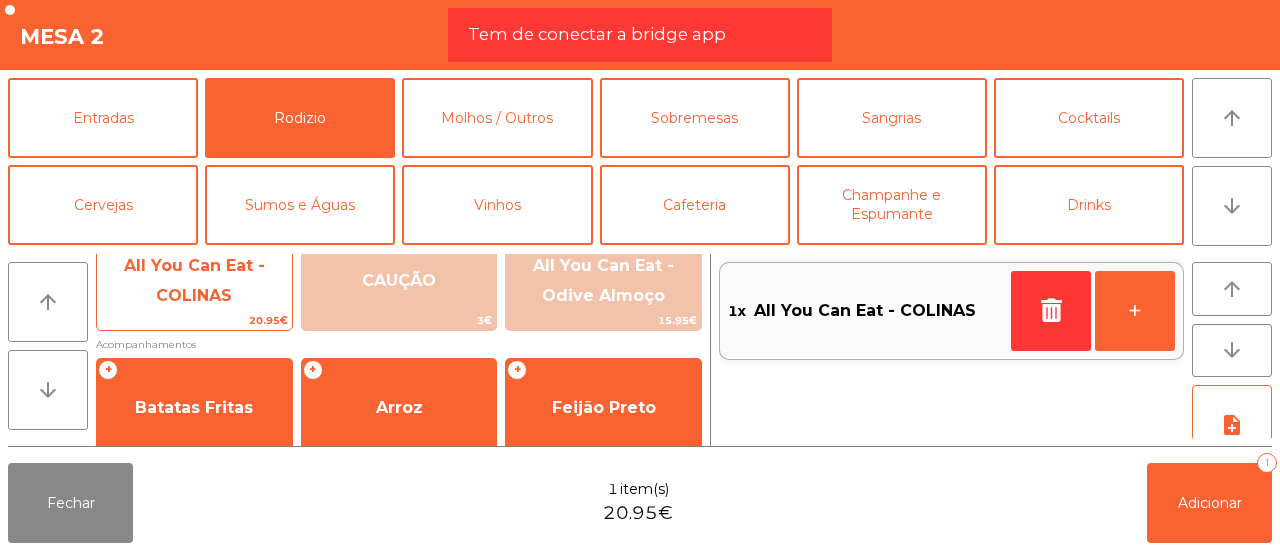 click on "All You Can Eat - COLINAS" at bounding box center [194, 173] 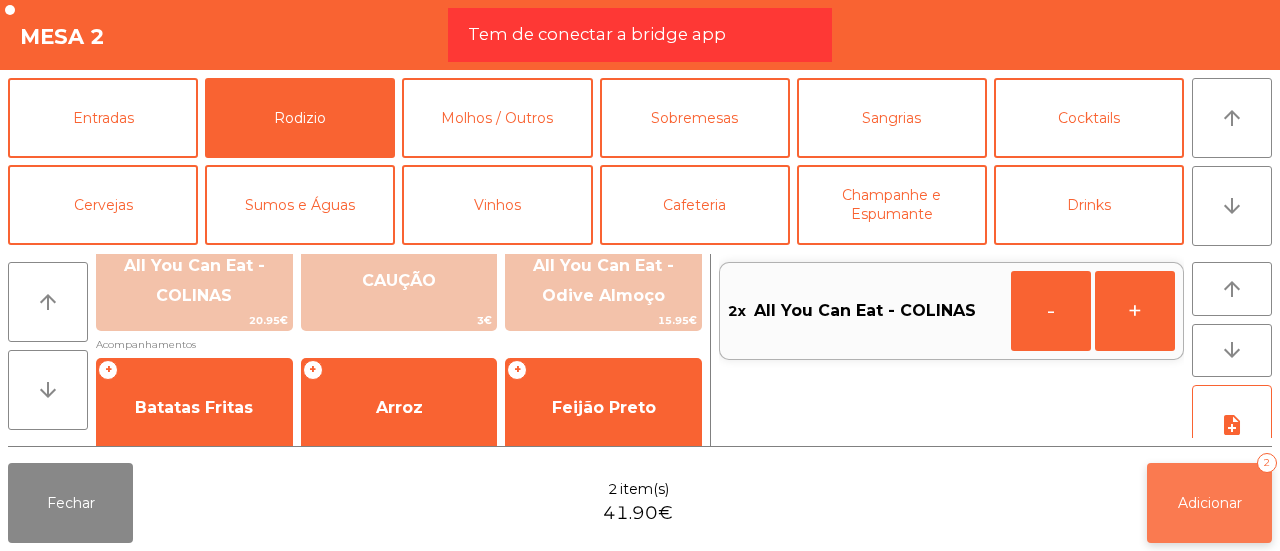 click on "Adicionar" at bounding box center [1210, 503] 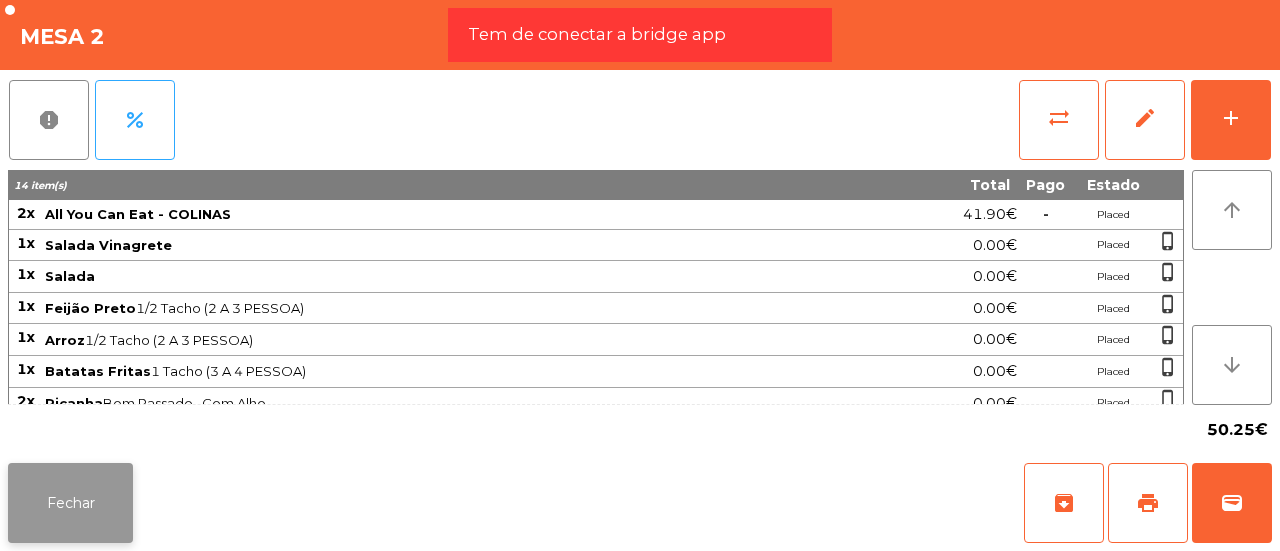 click on "Fechar" at bounding box center [70, 503] 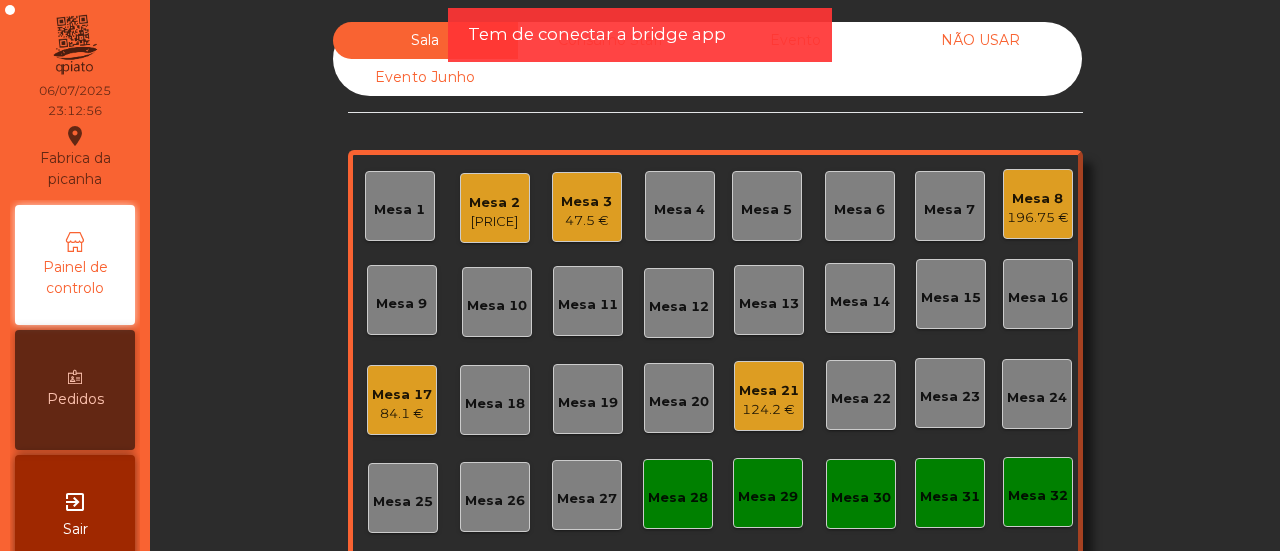 click on "Mesa 8 [PRICE]" at bounding box center (494, 208) 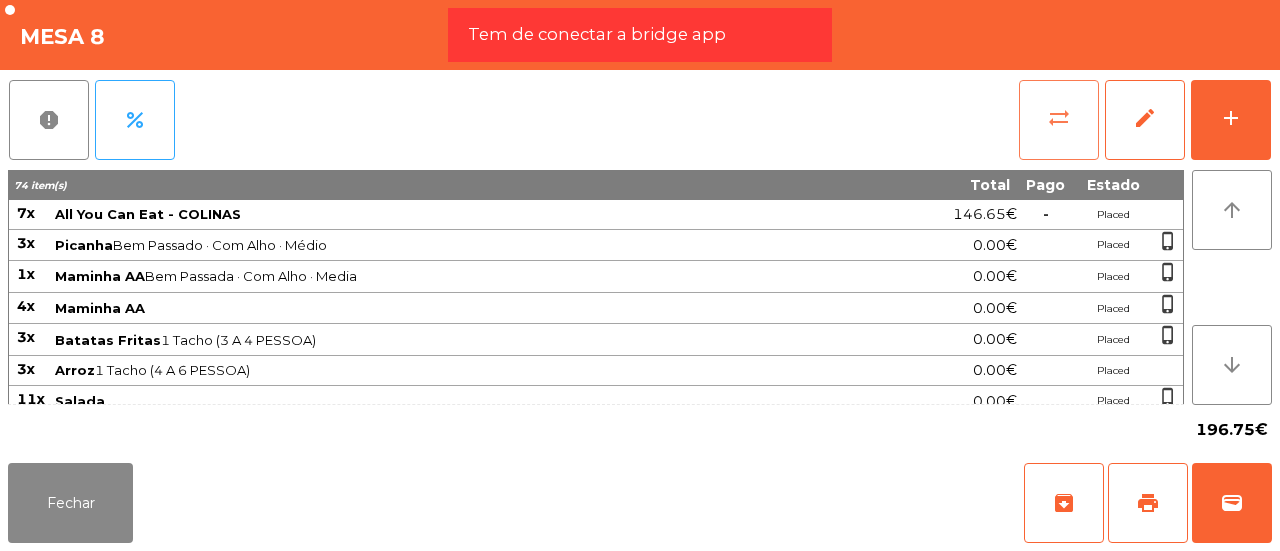 click on "sync_alt" at bounding box center (1059, 118) 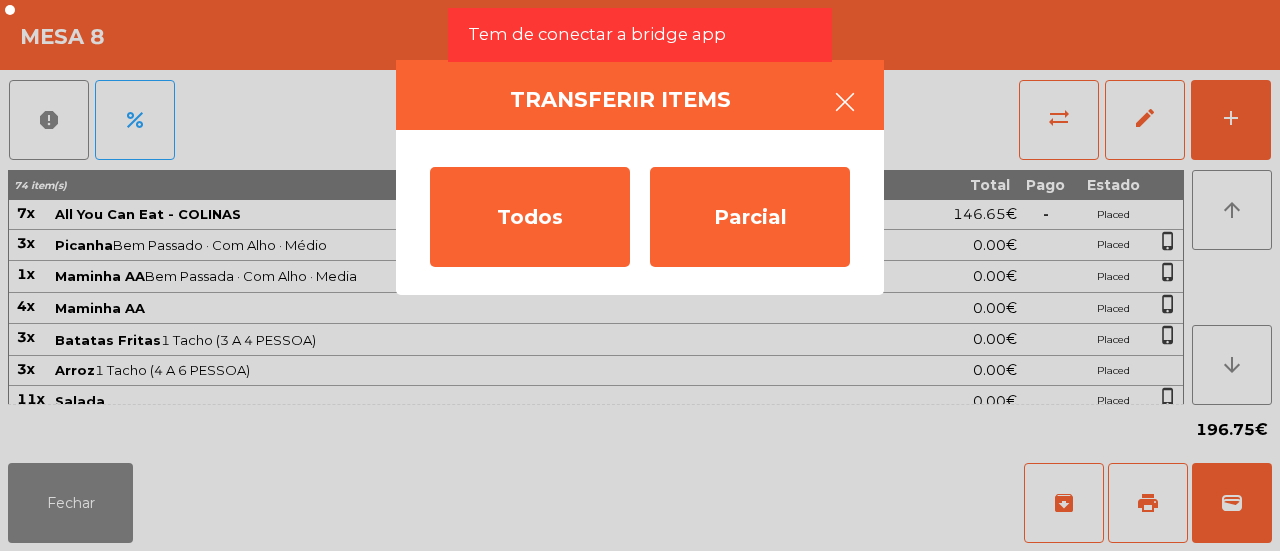 click at bounding box center (845, 104) 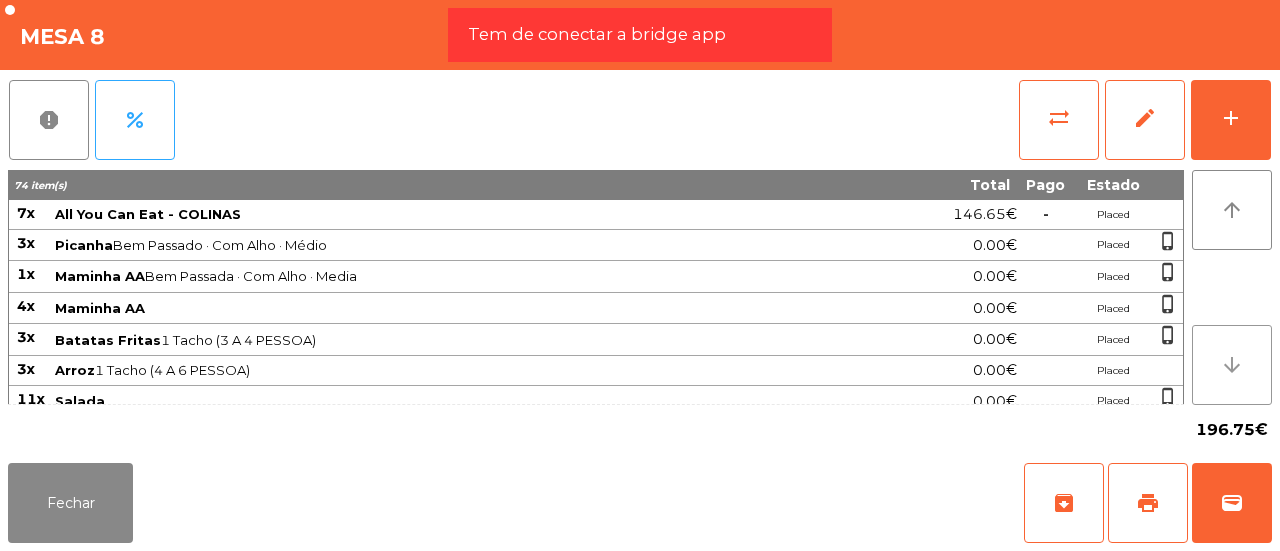 click on "arrow_downward" at bounding box center [1232, 365] 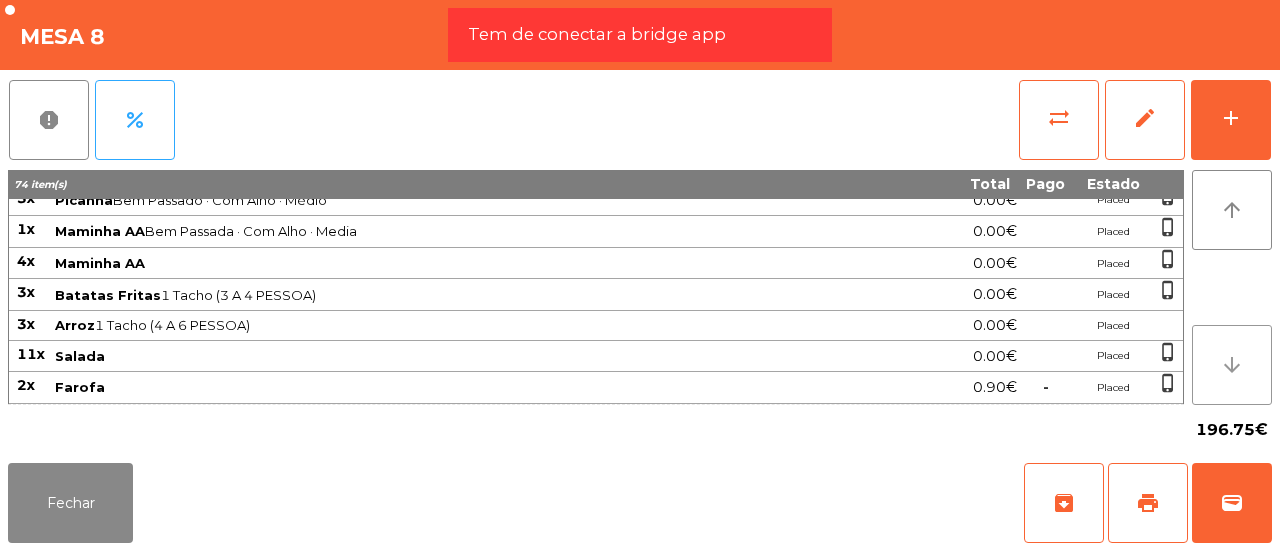click on "arrow_downward" at bounding box center [1232, 365] 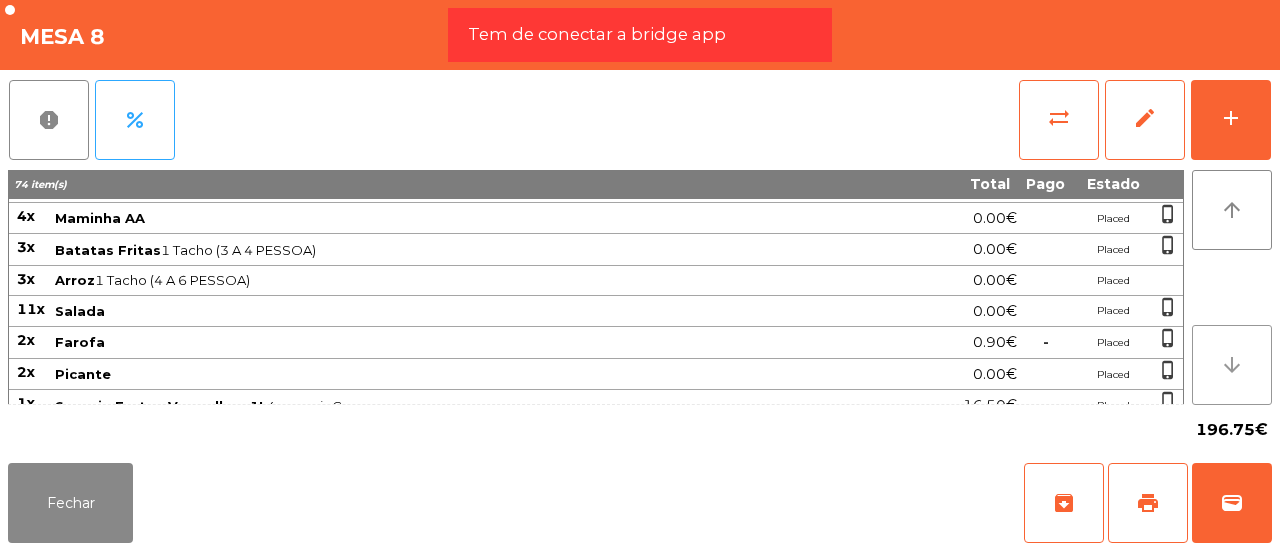 click on "arrow_downward" at bounding box center [1232, 365] 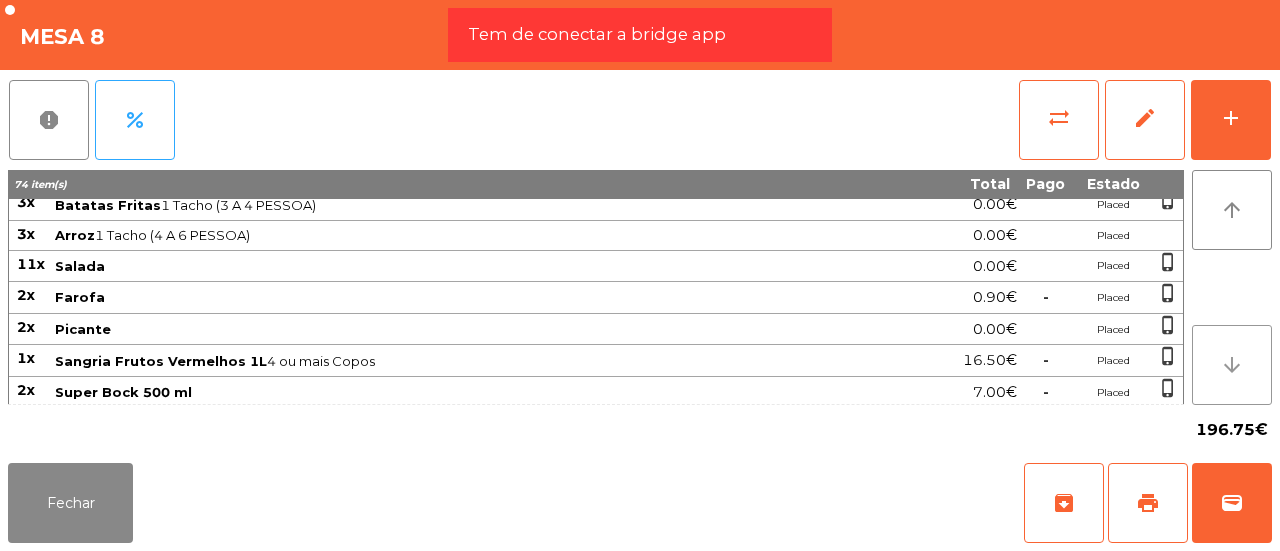 click on "arrow_downward" at bounding box center (1232, 365) 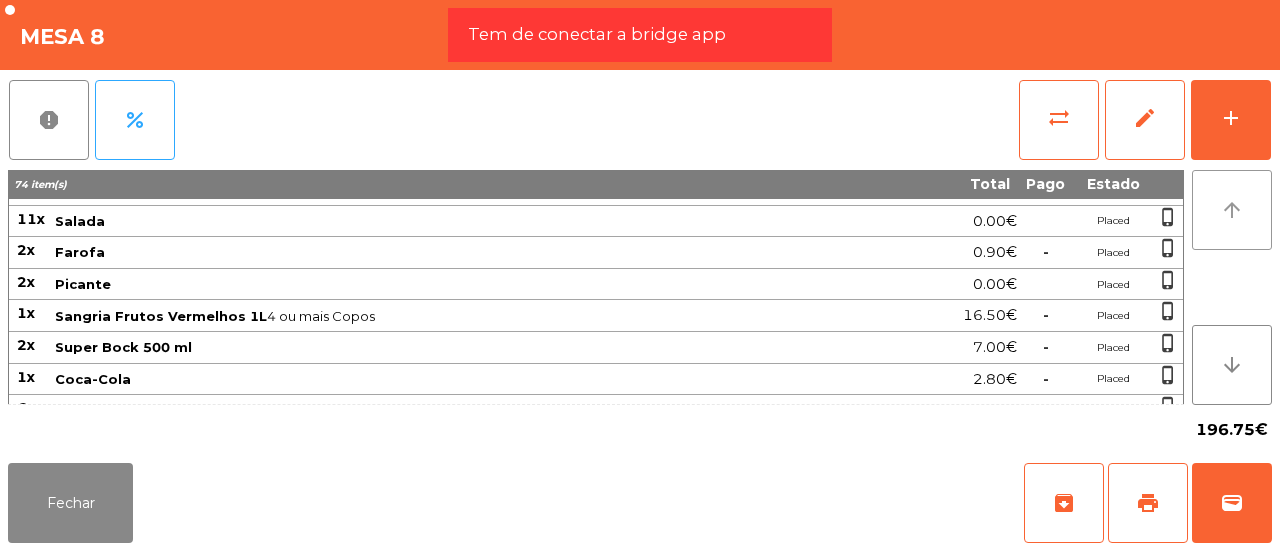 click on "arrow_upward" at bounding box center [1232, 210] 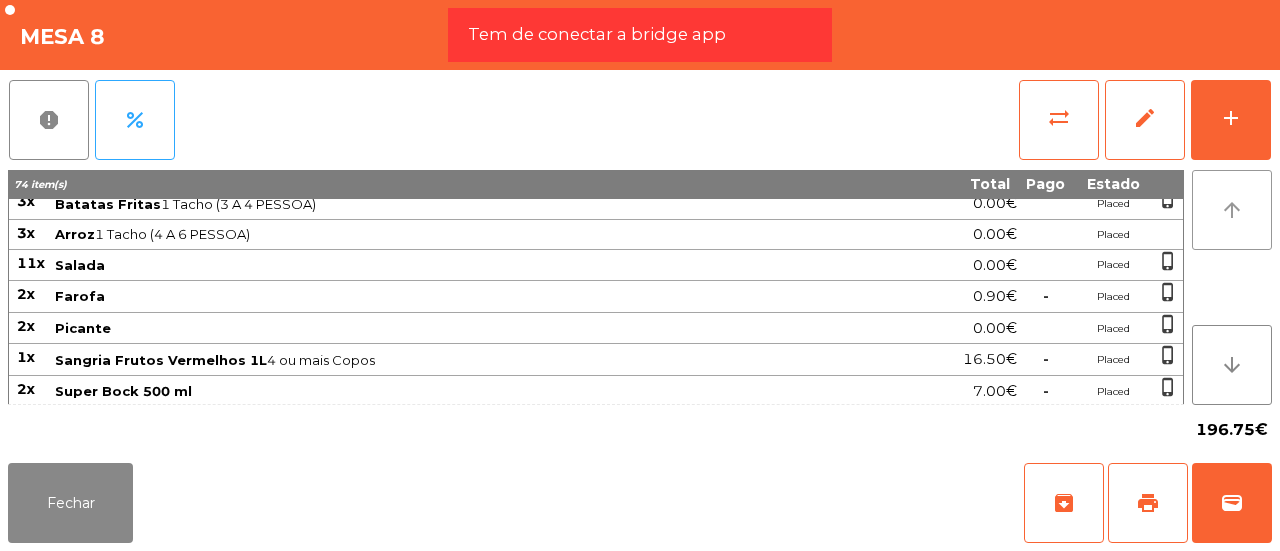 click on "arrow_upward" at bounding box center [1232, 210] 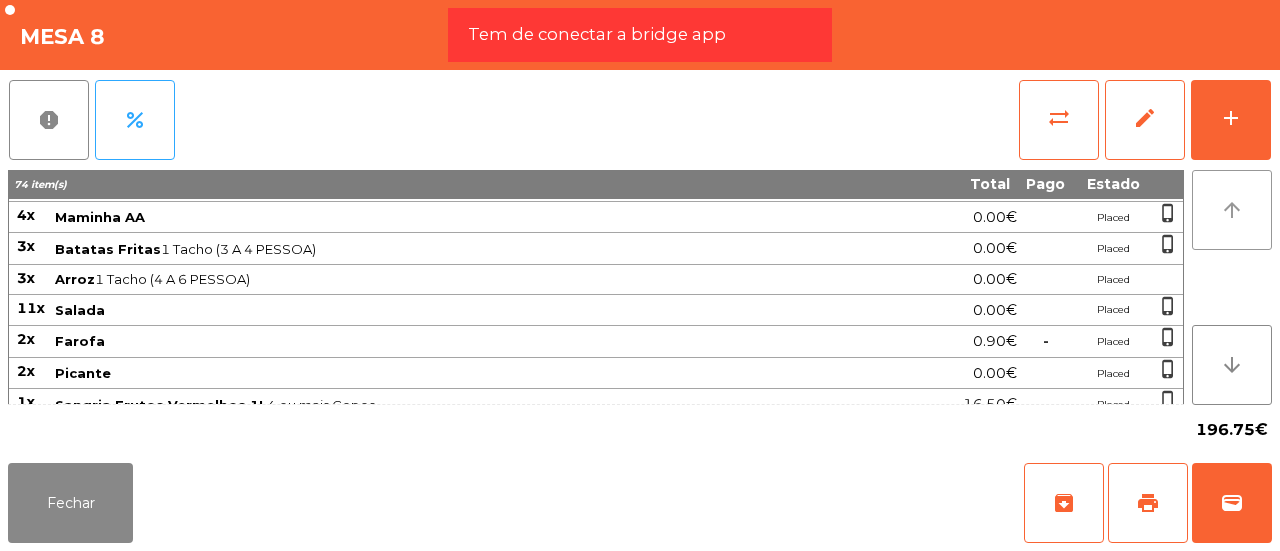 click on "arrow_upward" at bounding box center [1232, 210] 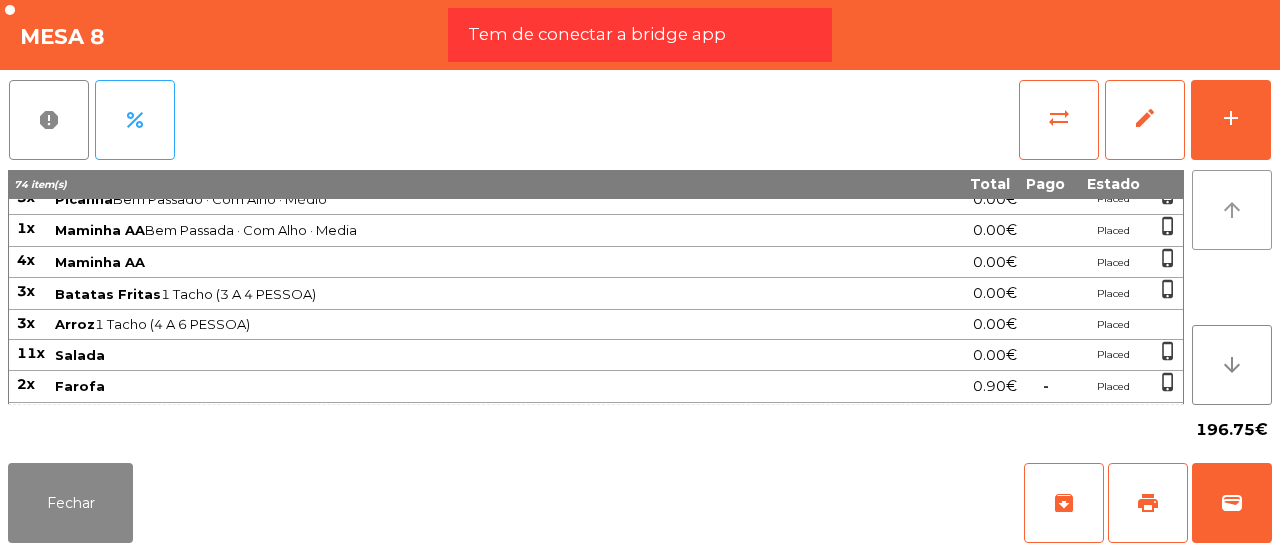 click on "arrow_upward" at bounding box center [1232, 210] 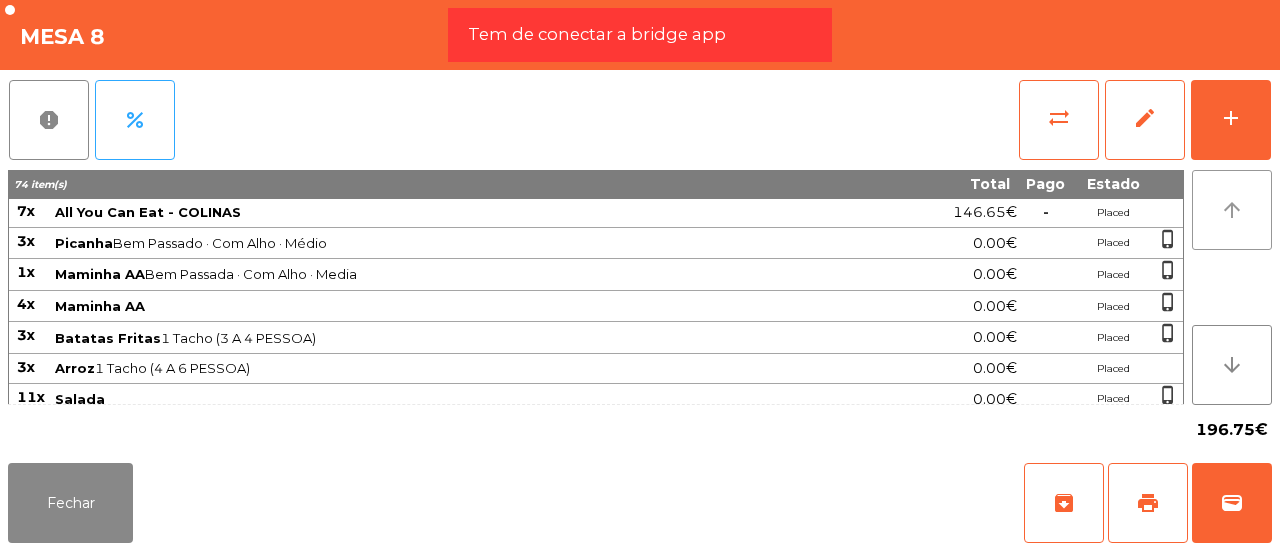 click on "arrow_upward" at bounding box center [1232, 210] 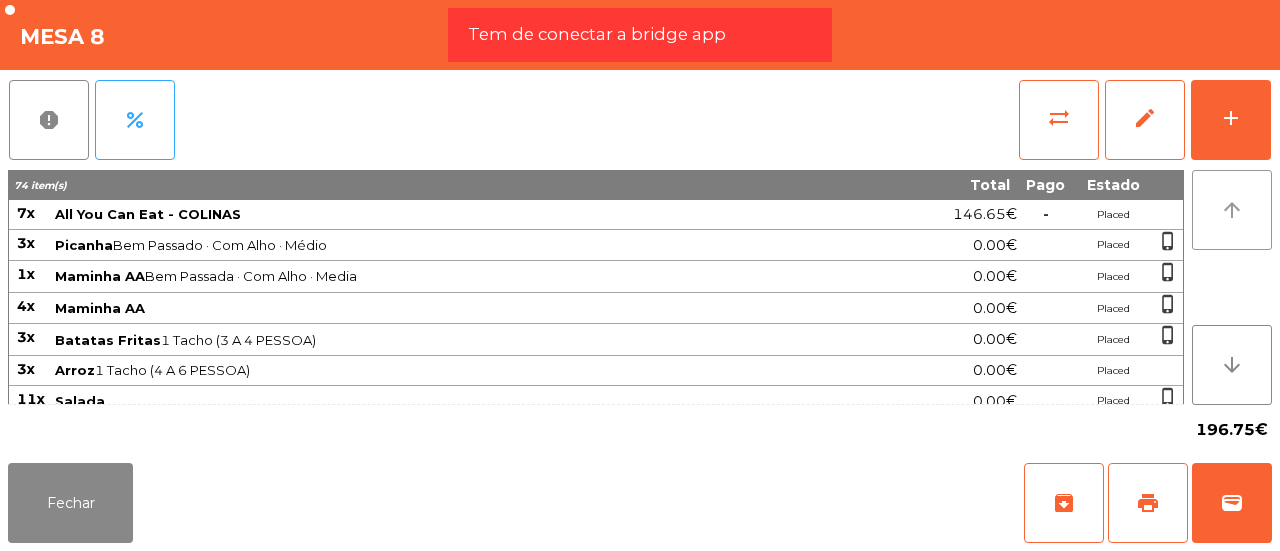 click on "arrow_upward" at bounding box center [1232, 210] 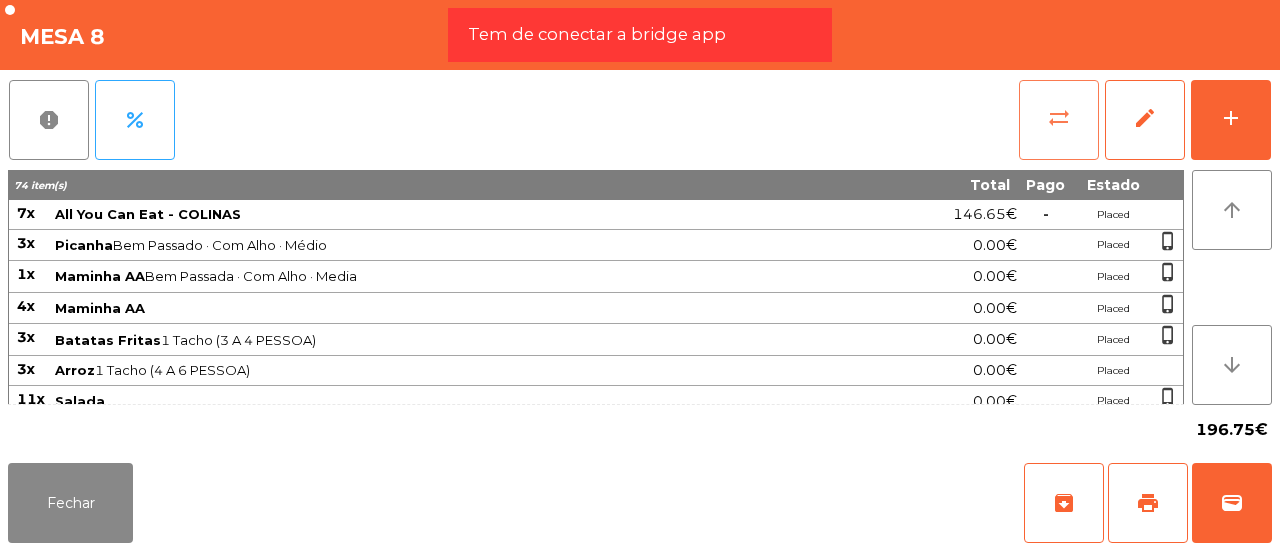 click on "sync_alt" at bounding box center [1059, 118] 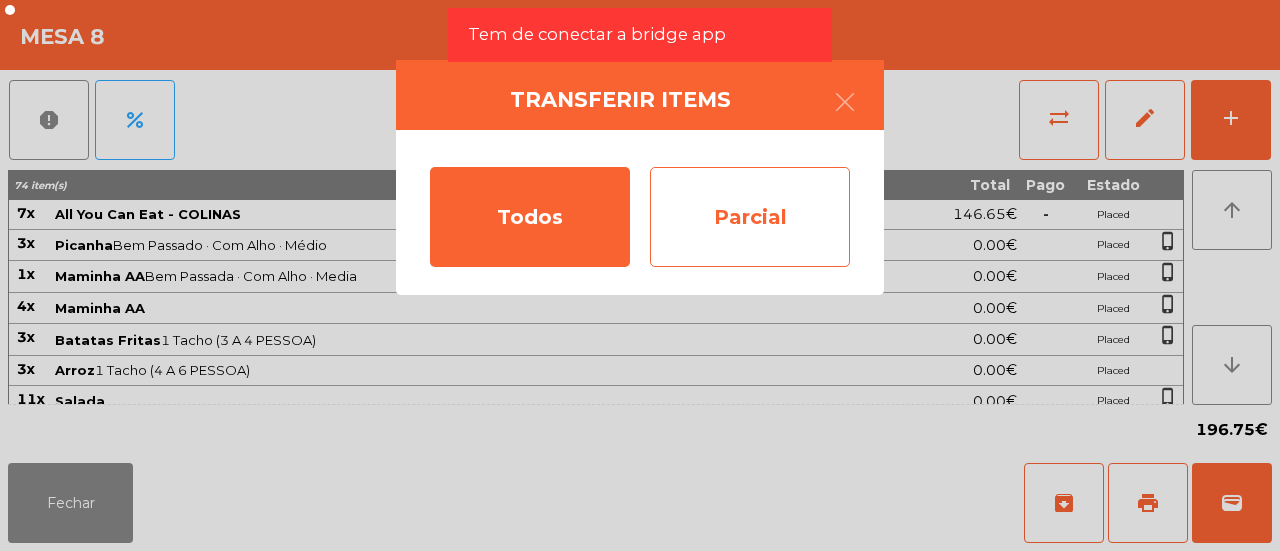 click on "Parcial" at bounding box center (750, 217) 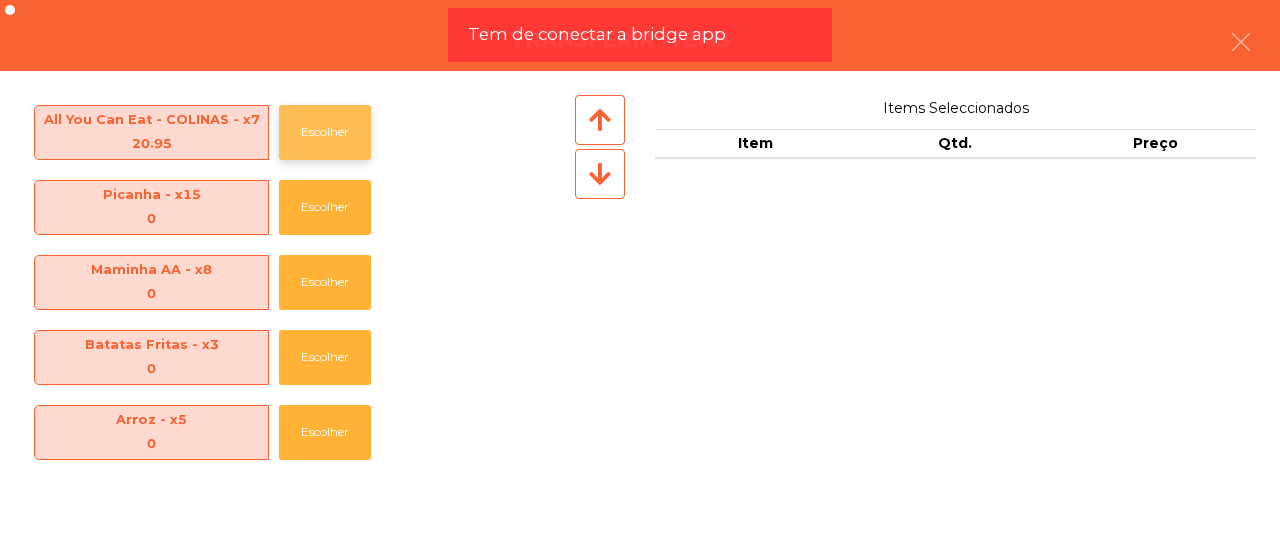 drag, startPoint x: 391, startPoint y: 140, endPoint x: 334, endPoint y: 136, distance: 57.14018 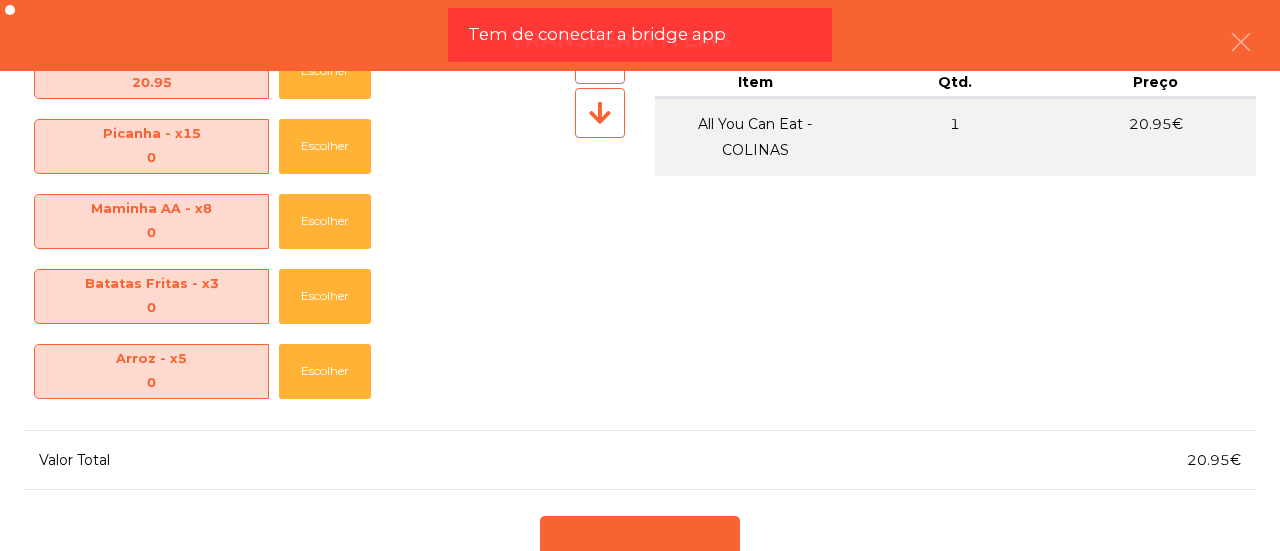 scroll, scrollTop: 130, scrollLeft: 0, axis: vertical 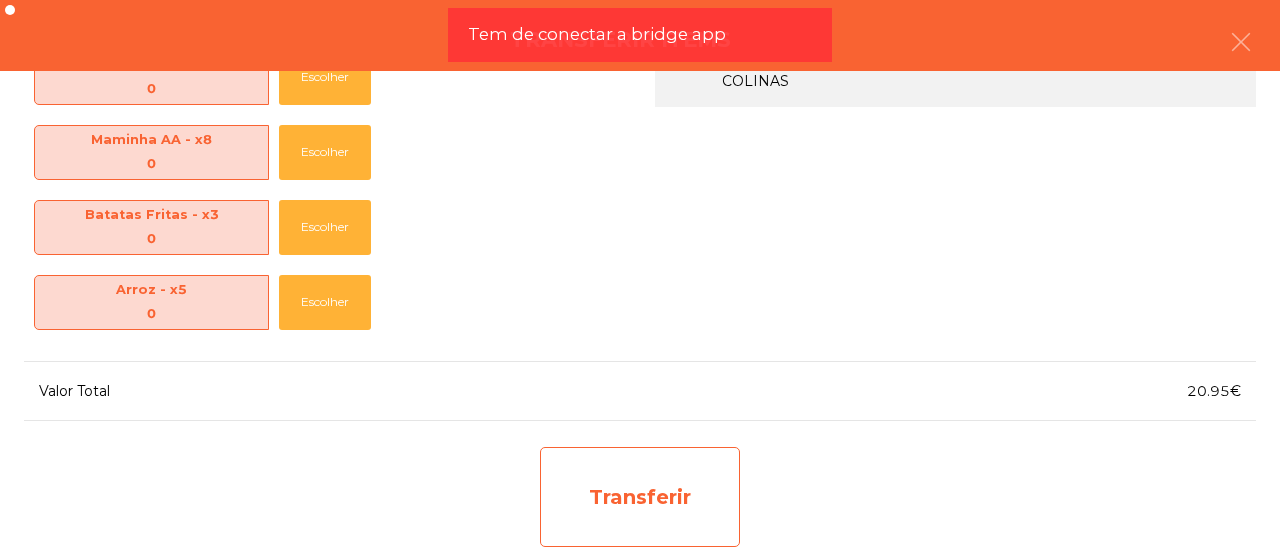 click on "Transferir" at bounding box center (640, 497) 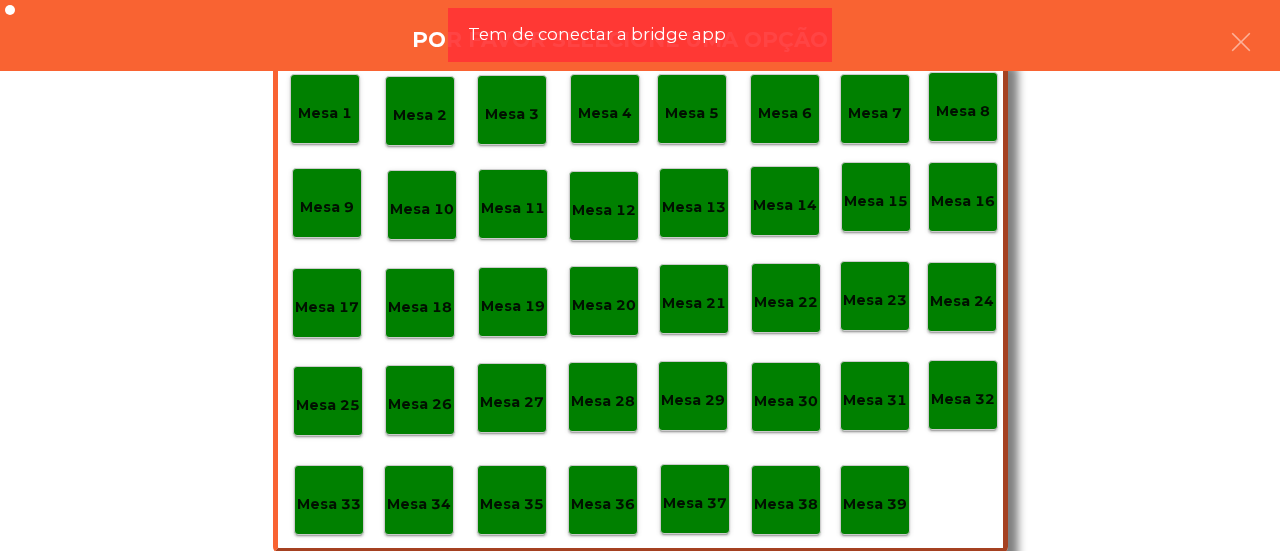 scroll, scrollTop: 94, scrollLeft: 0, axis: vertical 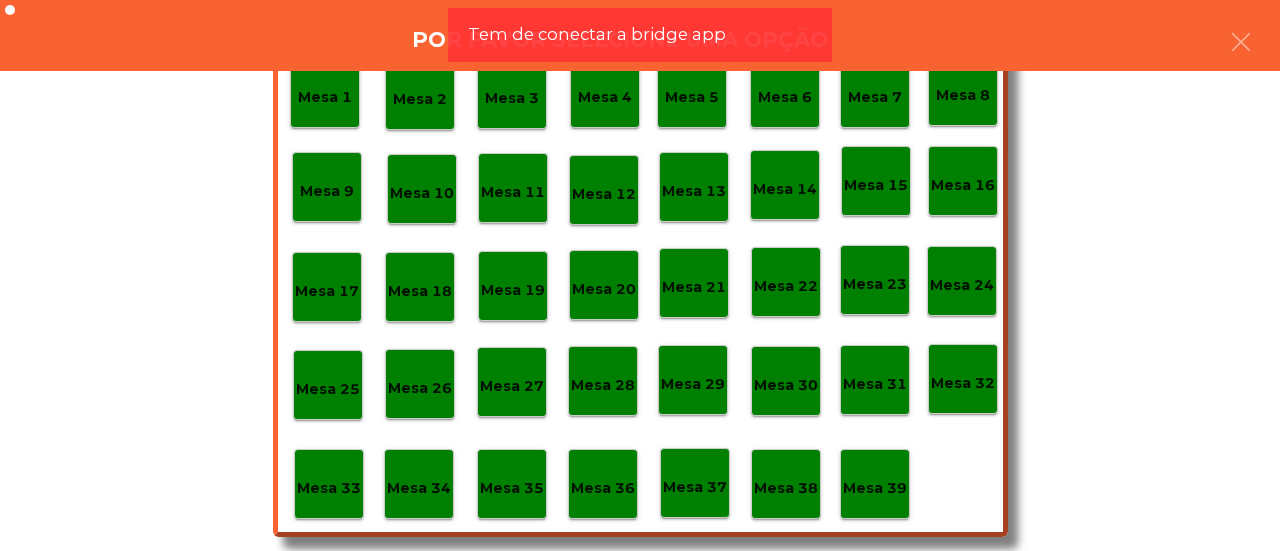 click on "Mesa 37" at bounding box center (325, 97) 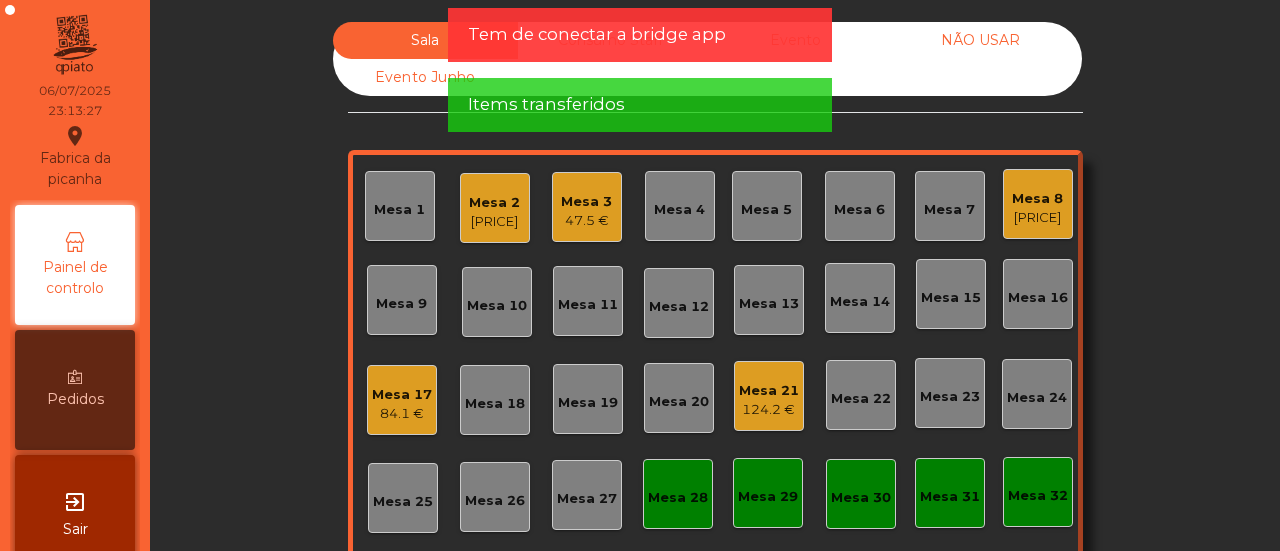 click on "Mesa 8" at bounding box center [494, 203] 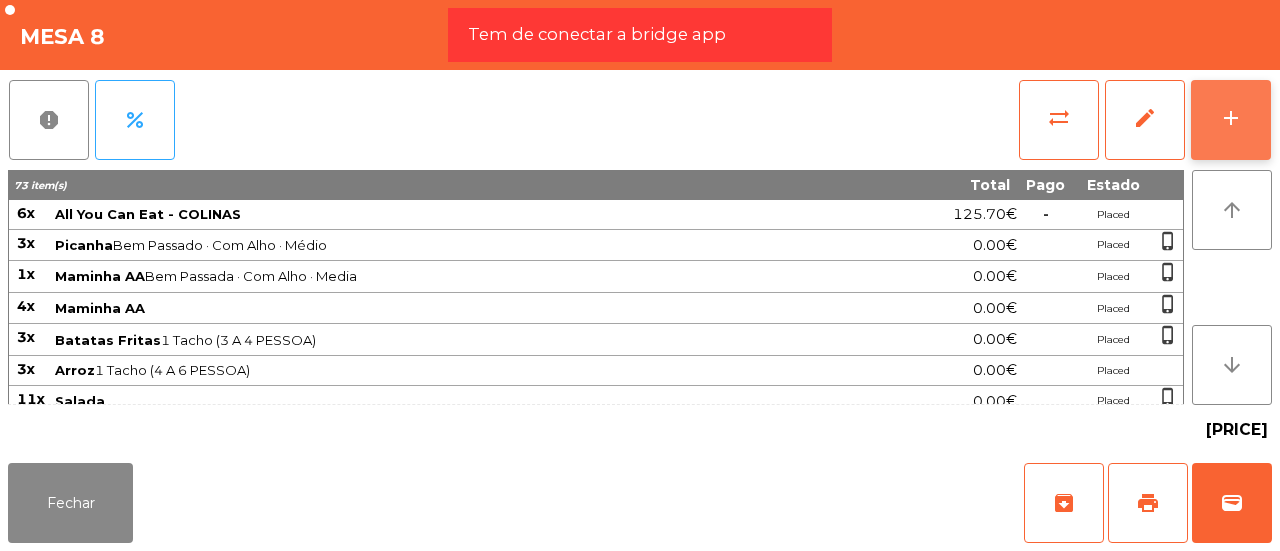 click on "add" at bounding box center [1231, 120] 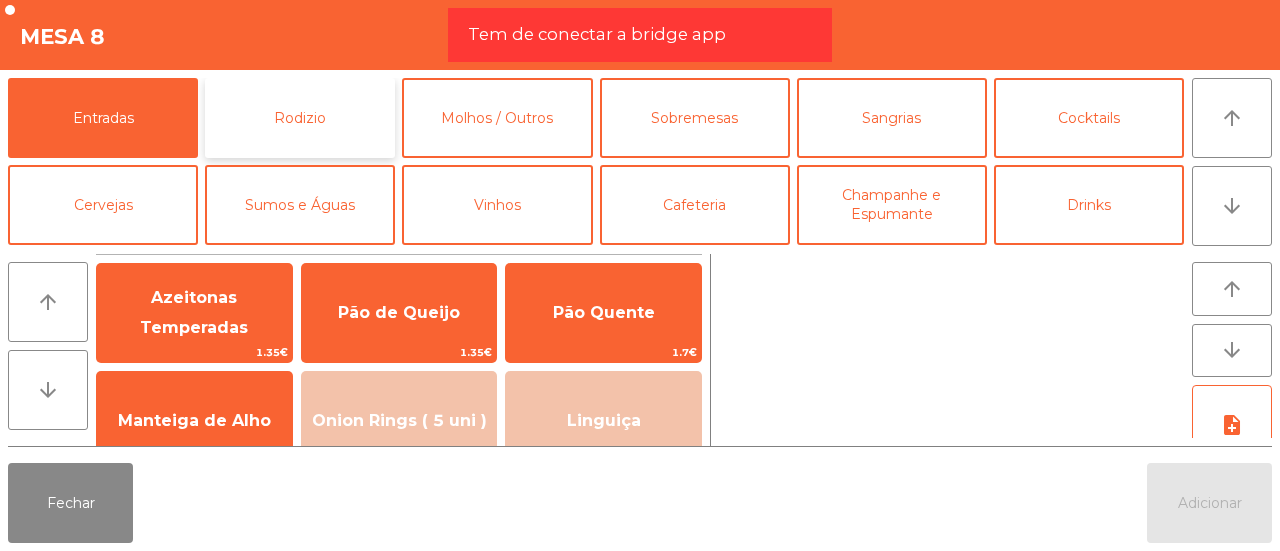 click on "Rodizio" at bounding box center [300, 118] 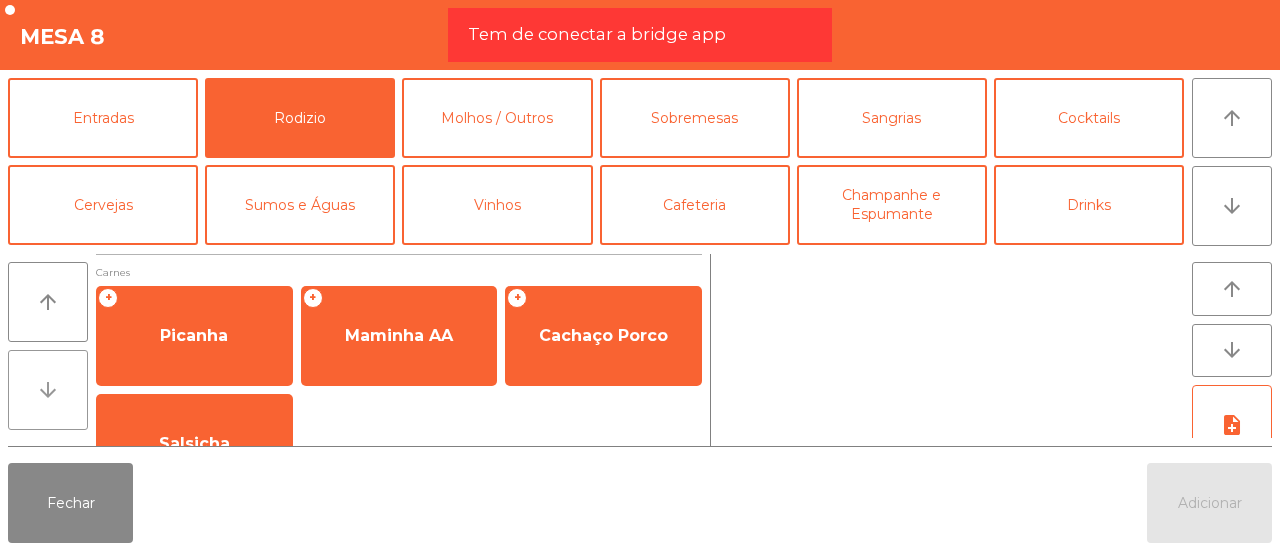 click on "arrow_downward" at bounding box center [48, 302] 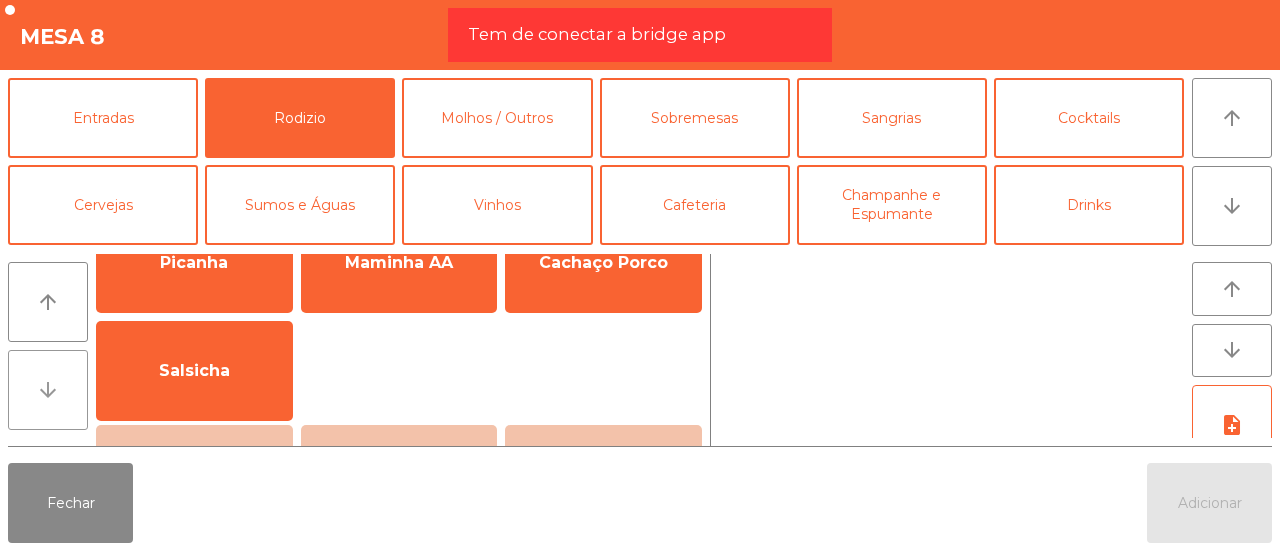 click on "arrow_downward" at bounding box center (48, 302) 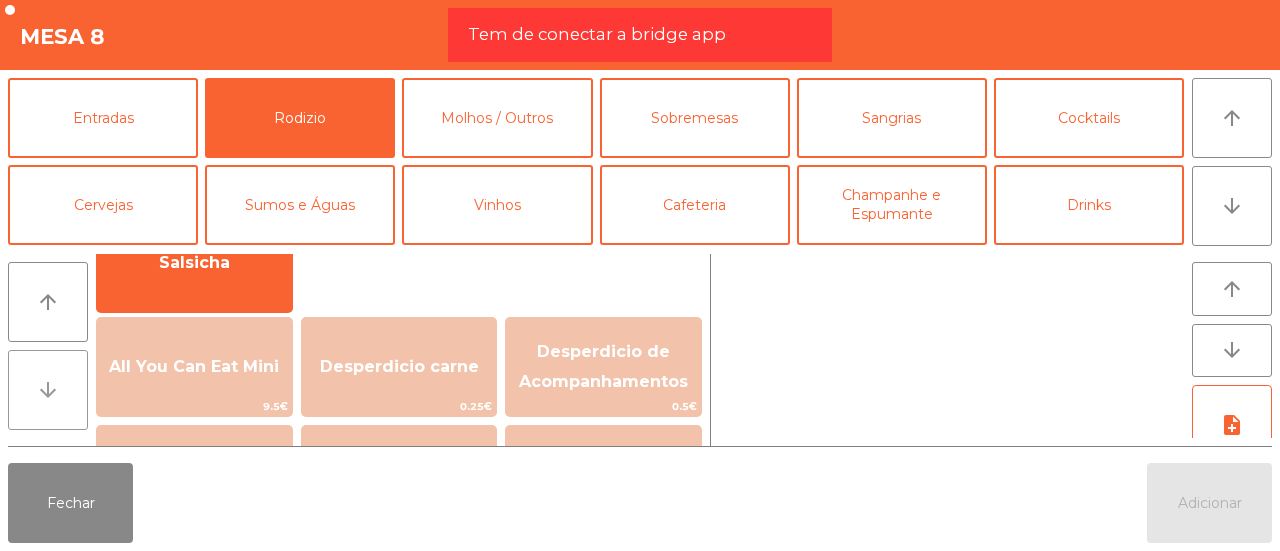click on "arrow_downward" at bounding box center (48, 302) 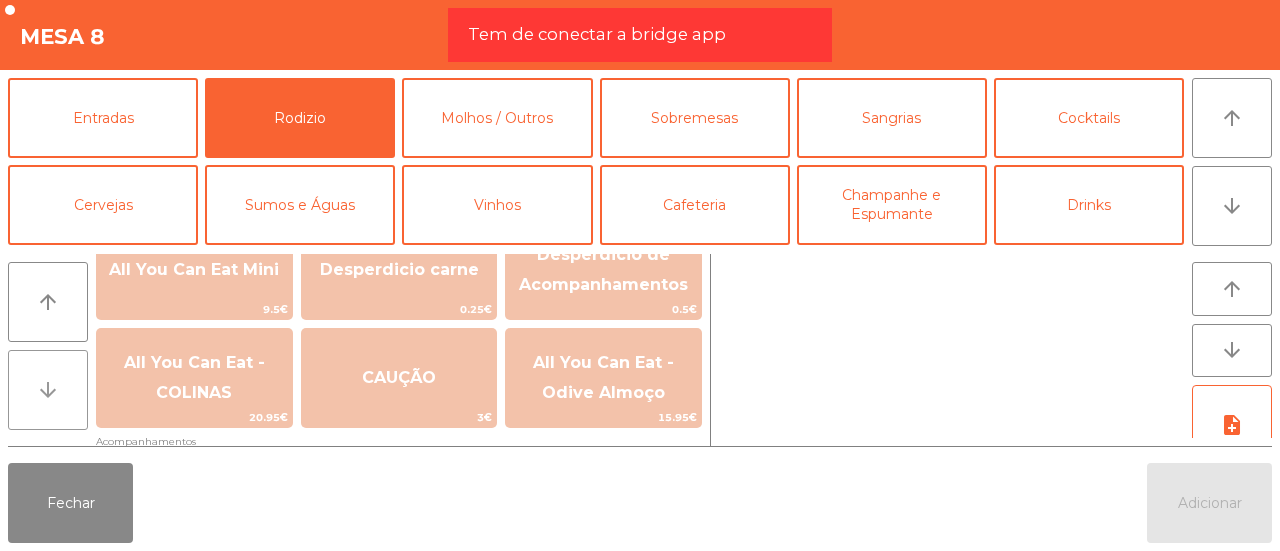 click on "arrow_downward" at bounding box center [48, 302] 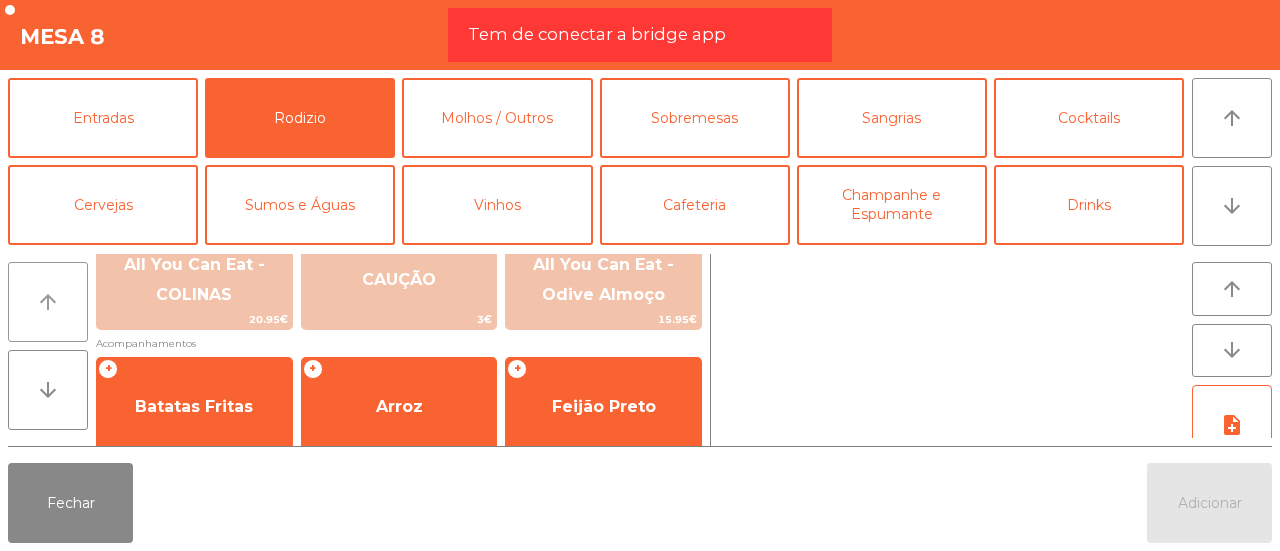 click on "arrow_upward" at bounding box center (48, 302) 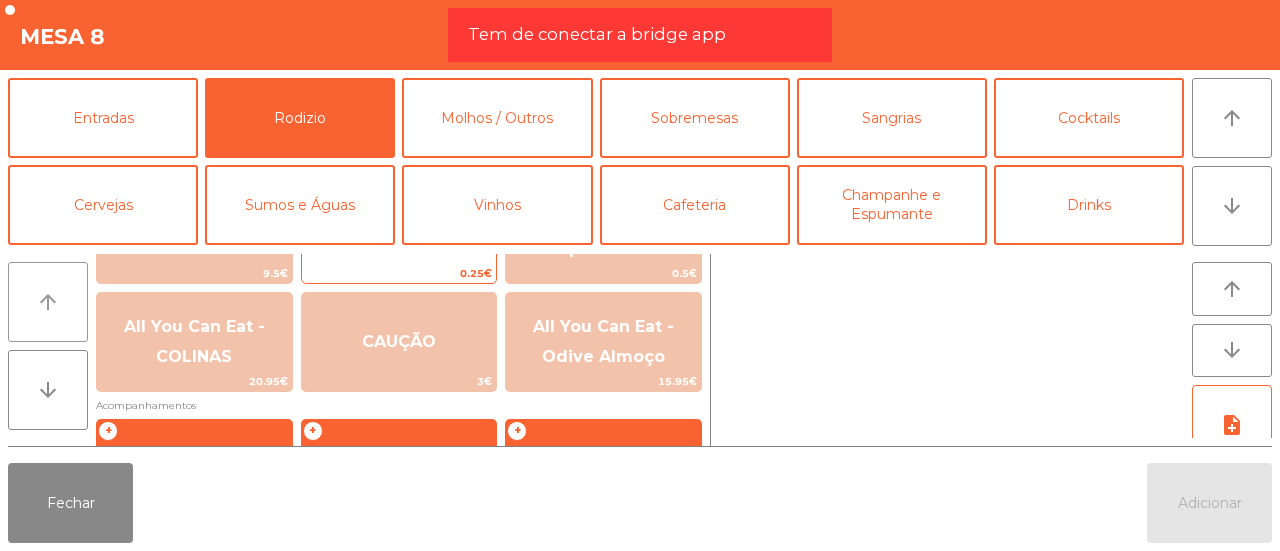 scroll, scrollTop: 279, scrollLeft: 0, axis: vertical 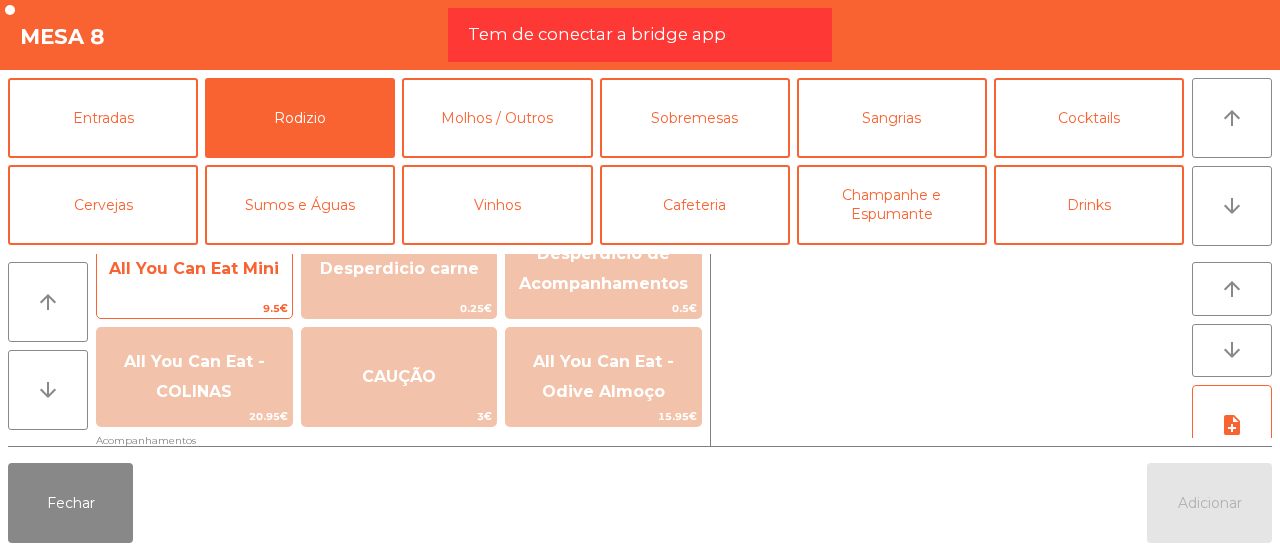 click on "All You Can Eat Mini" at bounding box center (194, 268) 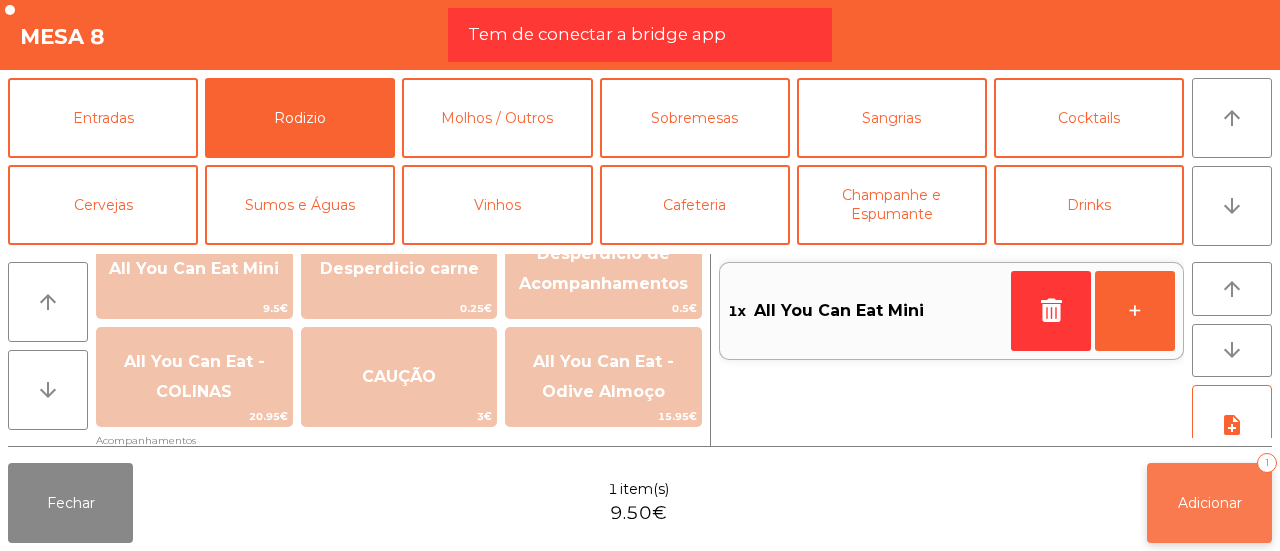 click on "Adicionar   1" at bounding box center (1209, 503) 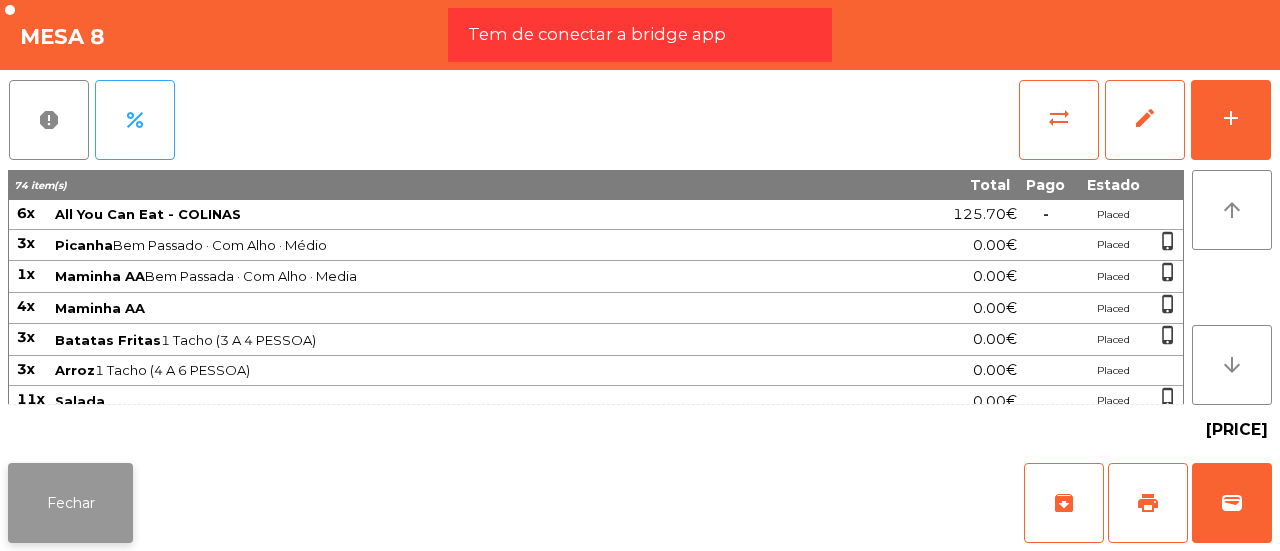click on "Fechar" at bounding box center [70, 503] 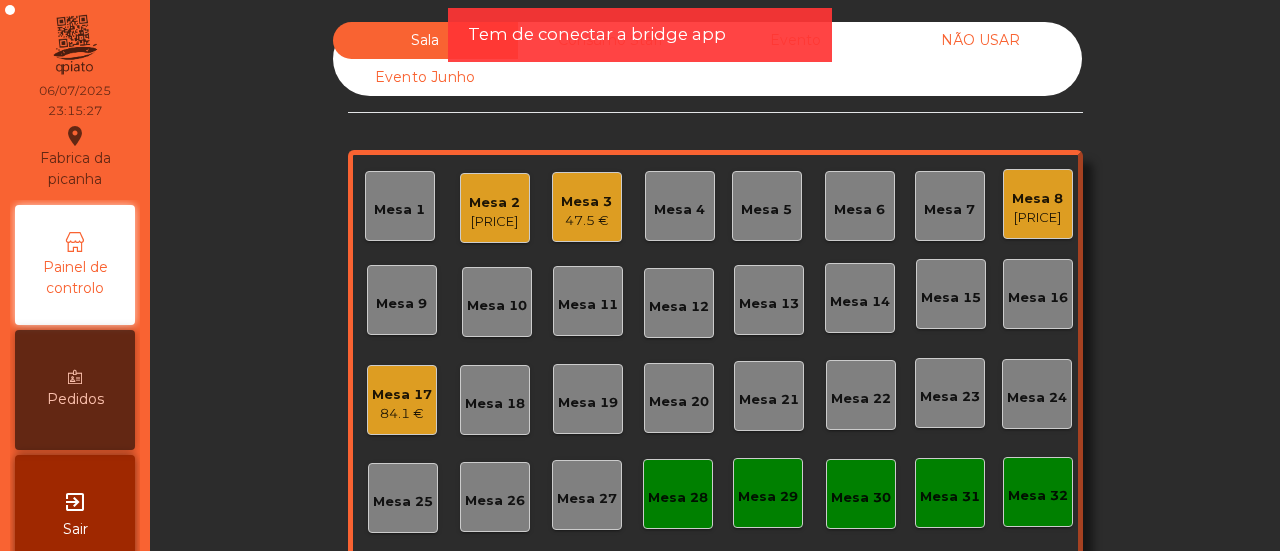 click on "[PRICE]" at bounding box center [494, 222] 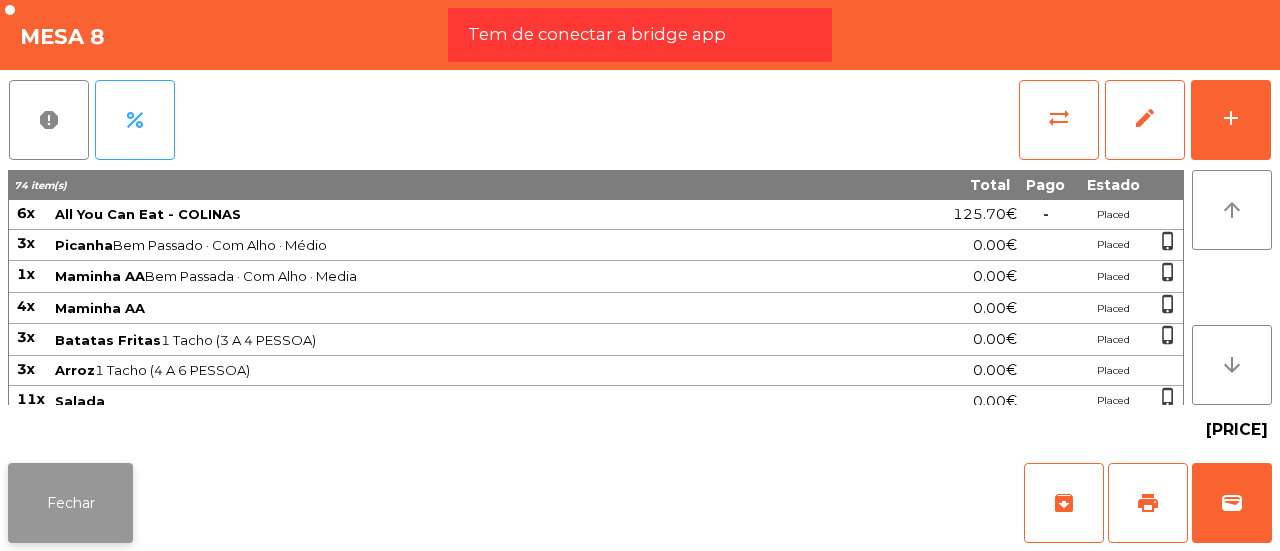 click on "Fechar" at bounding box center [70, 503] 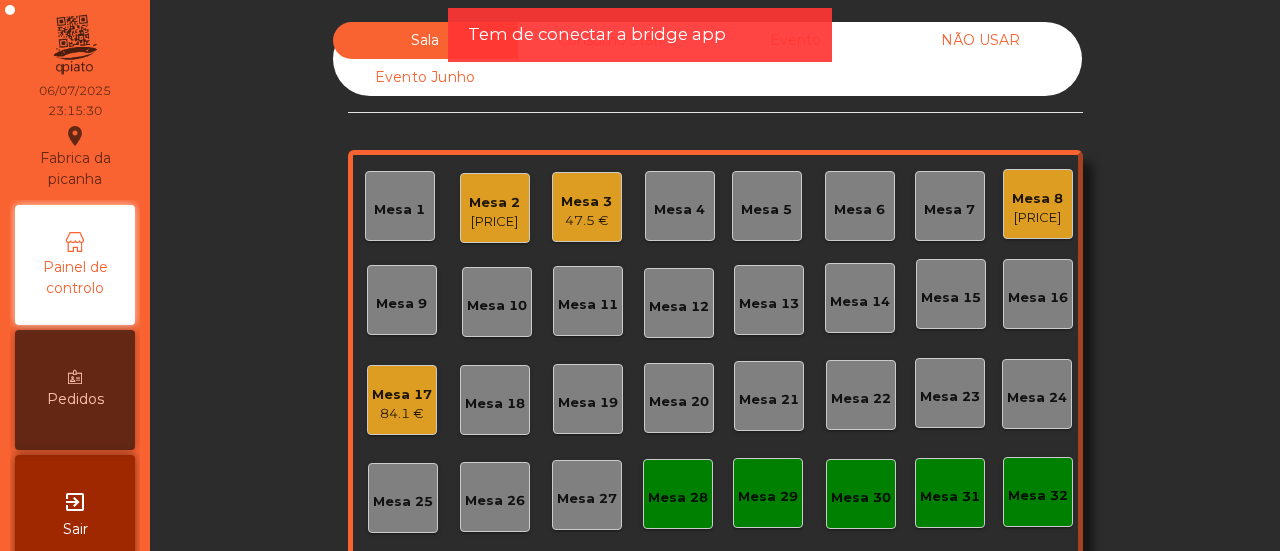 click on "Mesa 3" at bounding box center [494, 203] 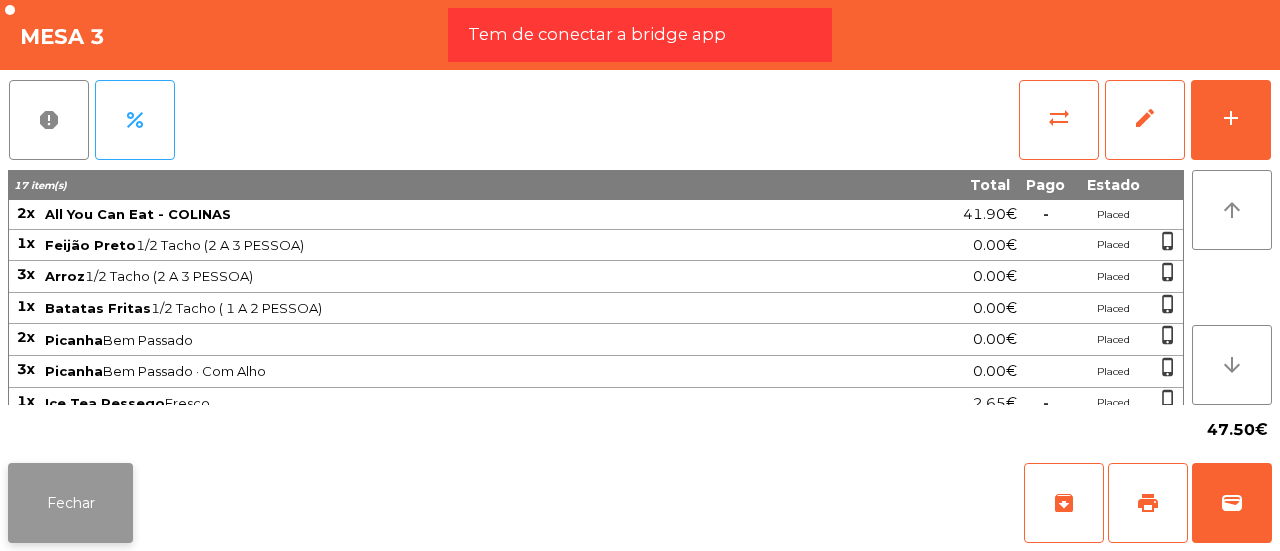click on "Fechar" at bounding box center [70, 503] 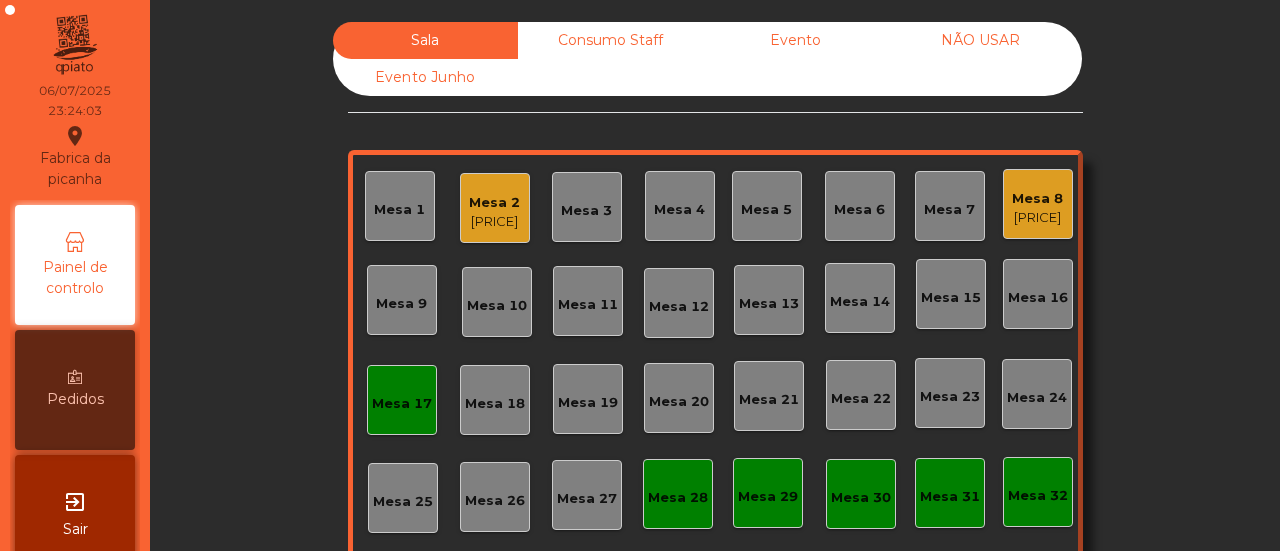 click on "Mesa 17" at bounding box center [399, 210] 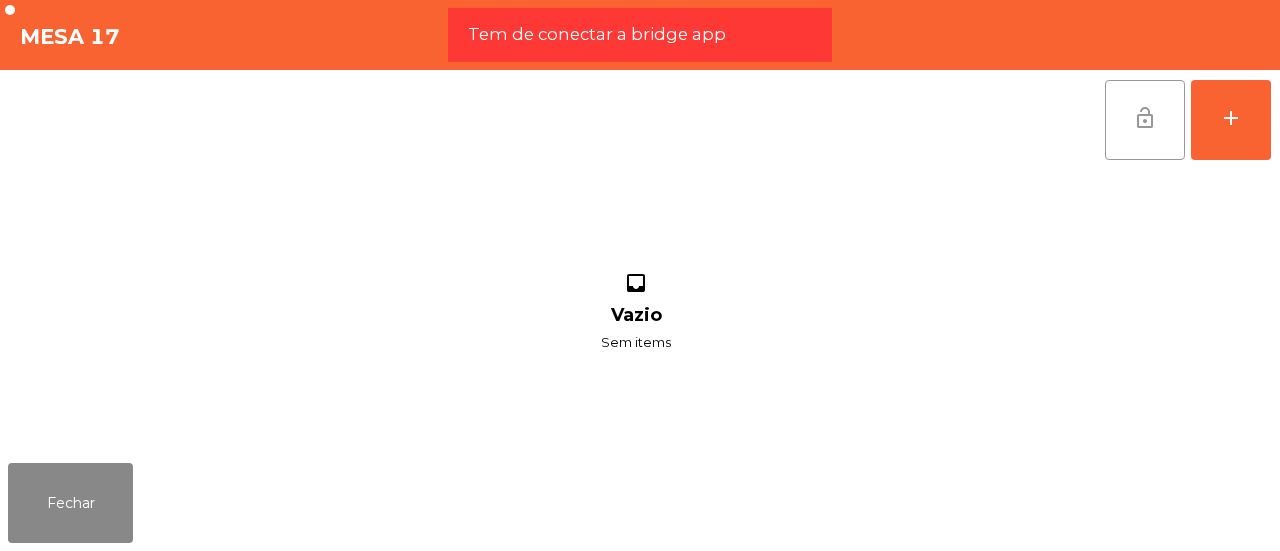 click on "lock_open" at bounding box center (1145, 118) 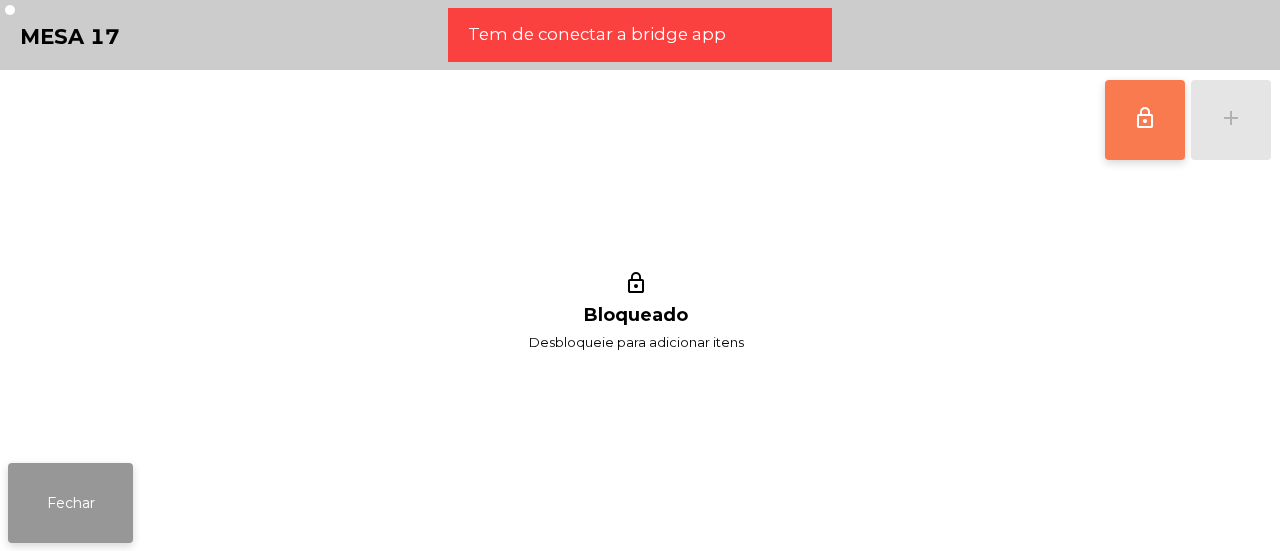 click on "Fechar" at bounding box center [70, 503] 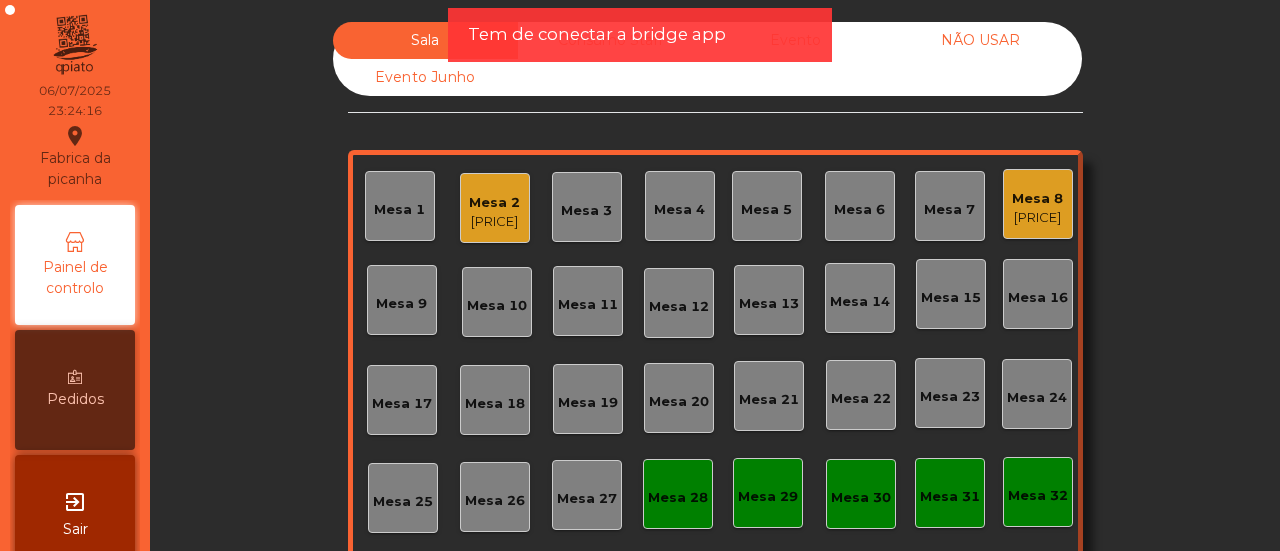 click on "Mesa 1 Mesa 2 [PRICE] Mesa 3 Mesa 4 Mesa 5 Mesa 6 Mesa 7 Mesa 8 [PRICE] Mesa 9 Mesa 10 Mesa 11 Mesa 12 Mesa 13 Mesa 14 Mesa 15 Mesa 16 Mesa 17 Mesa 18 Mesa 19 Mesa 20 Mesa 21 Mesa 22 Mesa 23 Mesa 24 Mesa 25 Mesa 26 Mesa 27 Mesa 28 Mesa 29 Mesa 30 Mesa 31 Mesa 32 Mesa 33 Mesa 34 Mesa 35 Mesa 36 Mesa 37 [PRICE] Mesa 38 [PRICE] Mesa 39 [PRICE]" at bounding box center [715, 400] 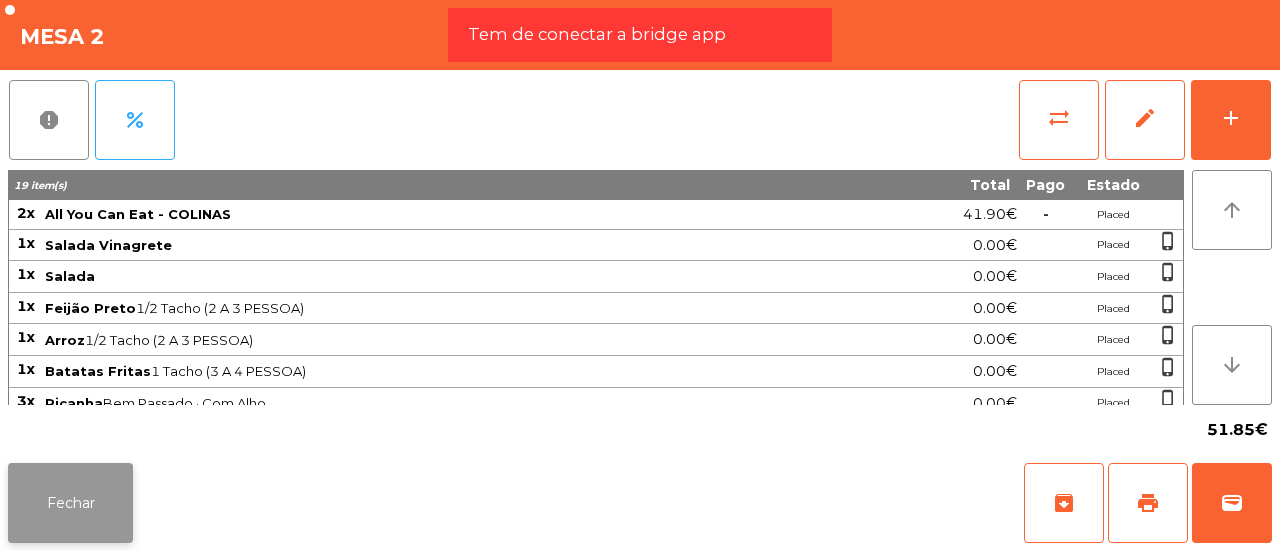 click on "Fechar" at bounding box center (70, 503) 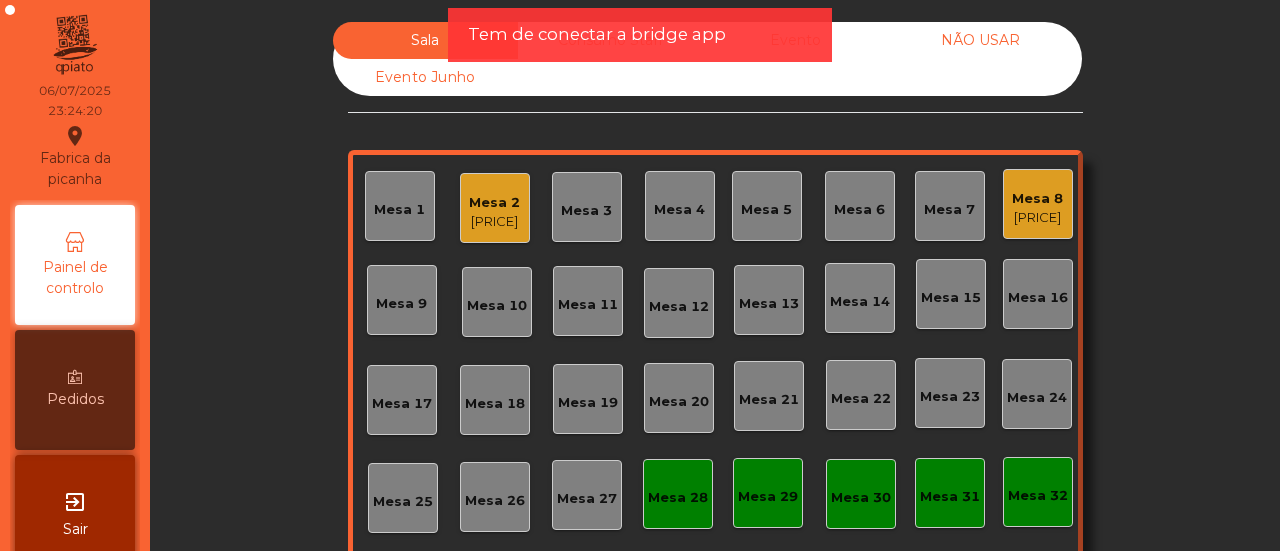 click on "Mesa 8" at bounding box center (494, 203) 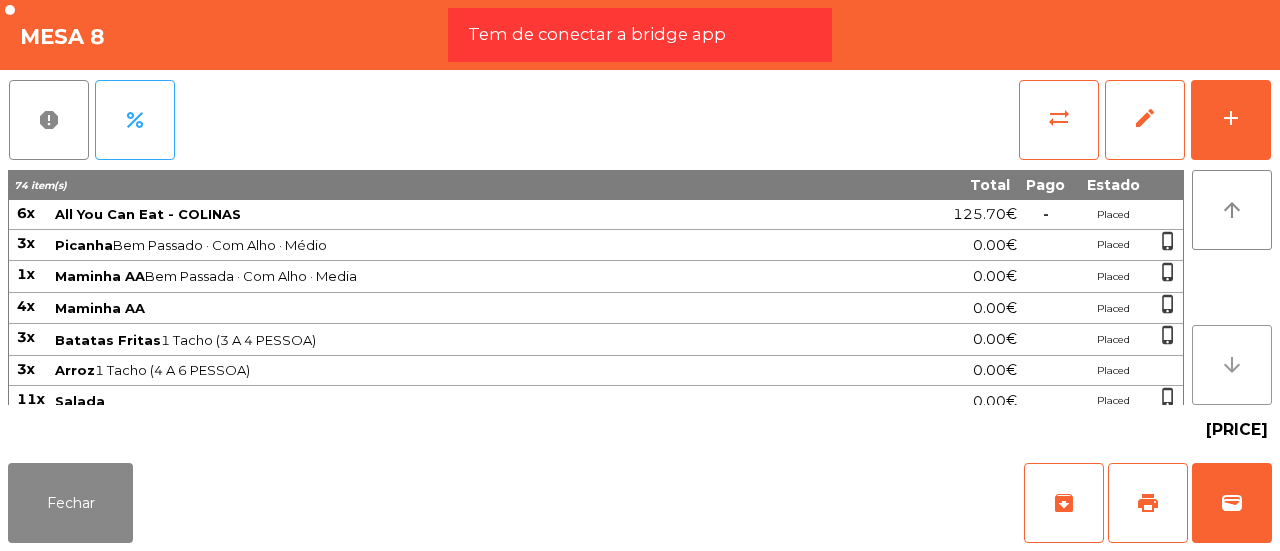 click on "arrow_downward" at bounding box center (1232, 365) 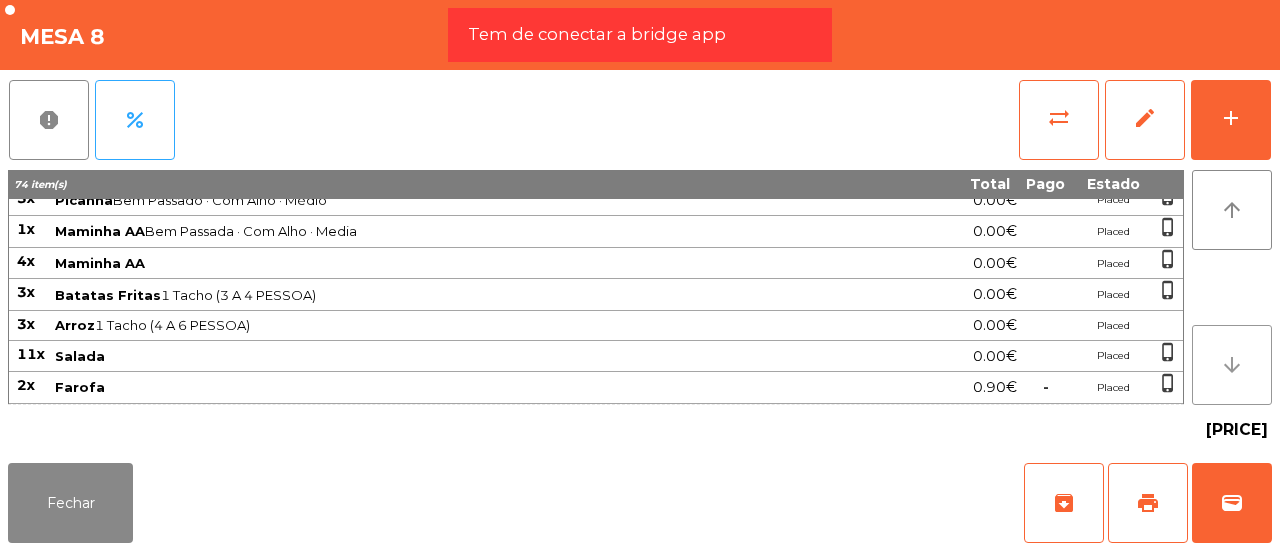 click on "arrow_downward" at bounding box center [1232, 365] 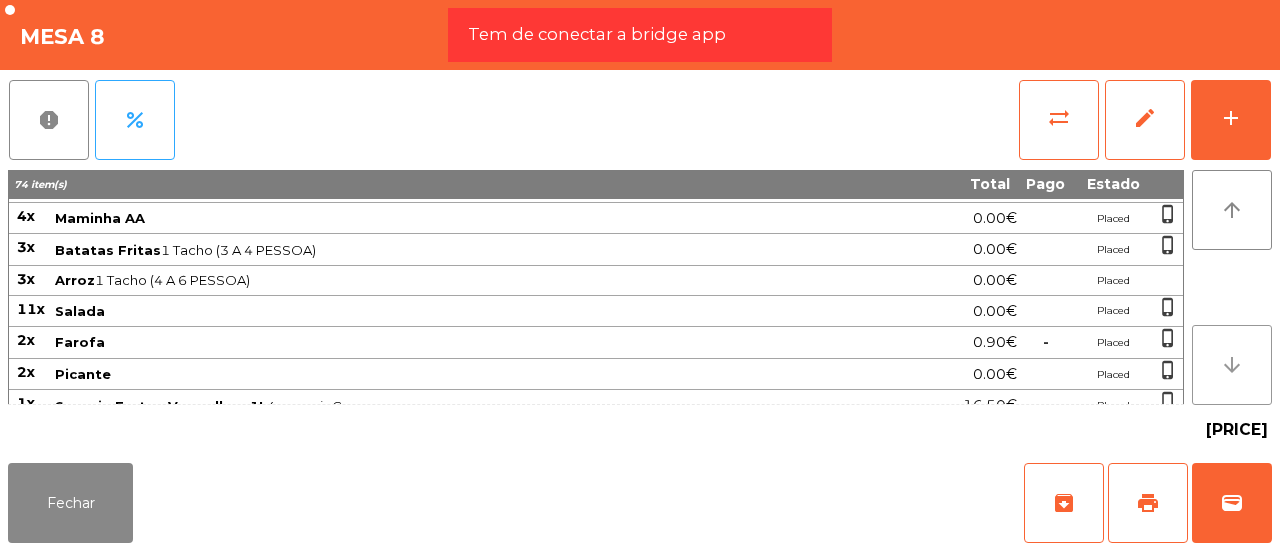 click on "arrow_downward" at bounding box center (1232, 365) 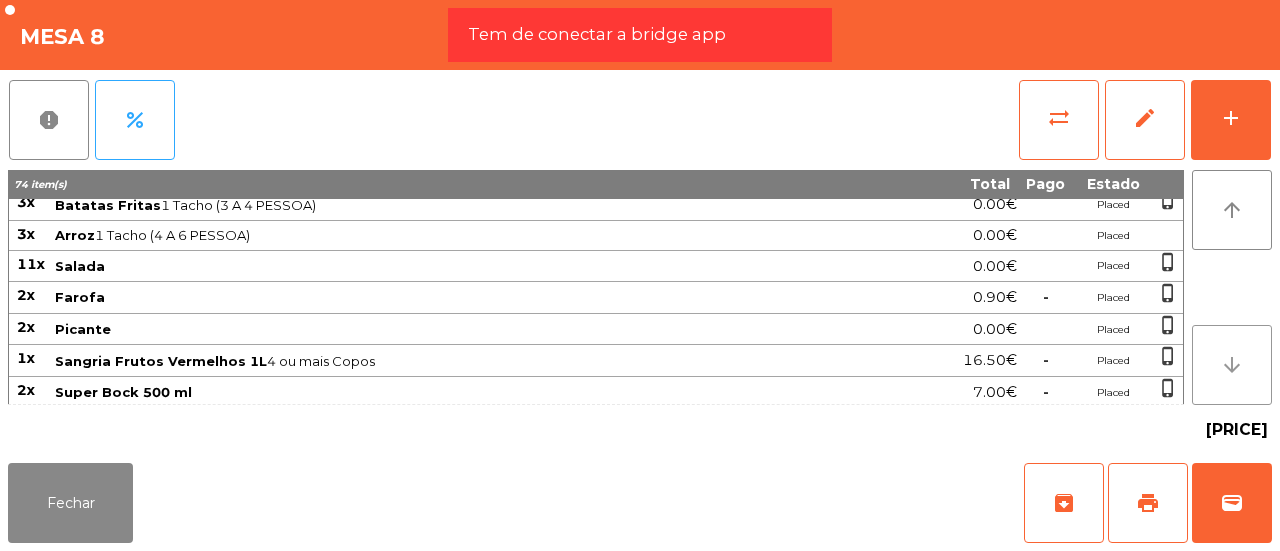 click on "arrow_downward" at bounding box center [1232, 365] 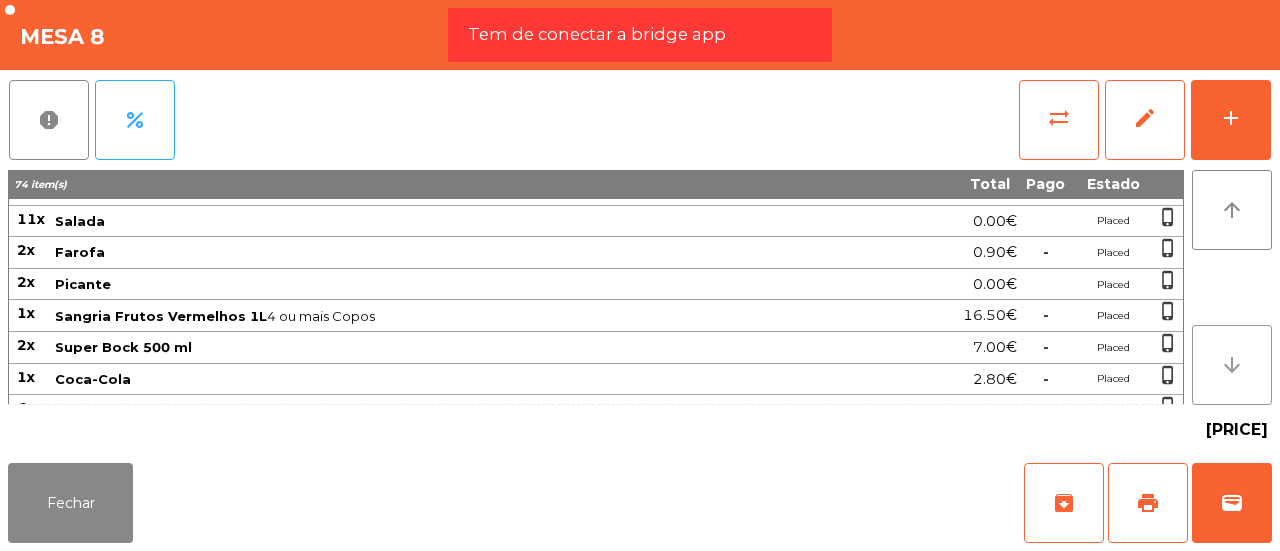click on "arrow_downward" at bounding box center (1232, 365) 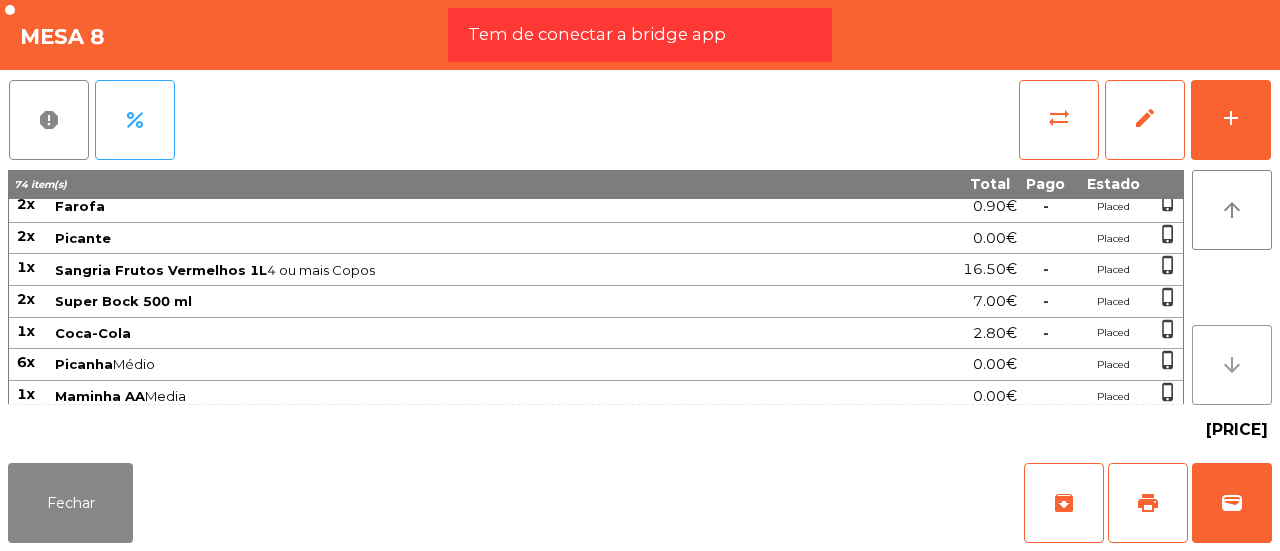 click on "arrow_downward" at bounding box center [1232, 365] 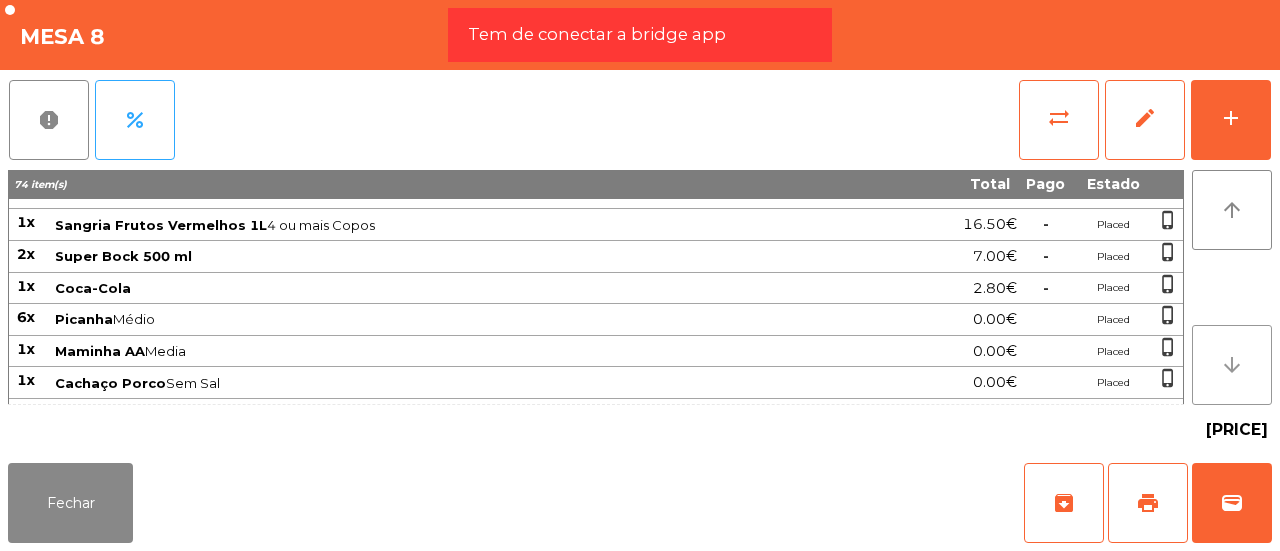 click on "arrow_downward" at bounding box center [1232, 365] 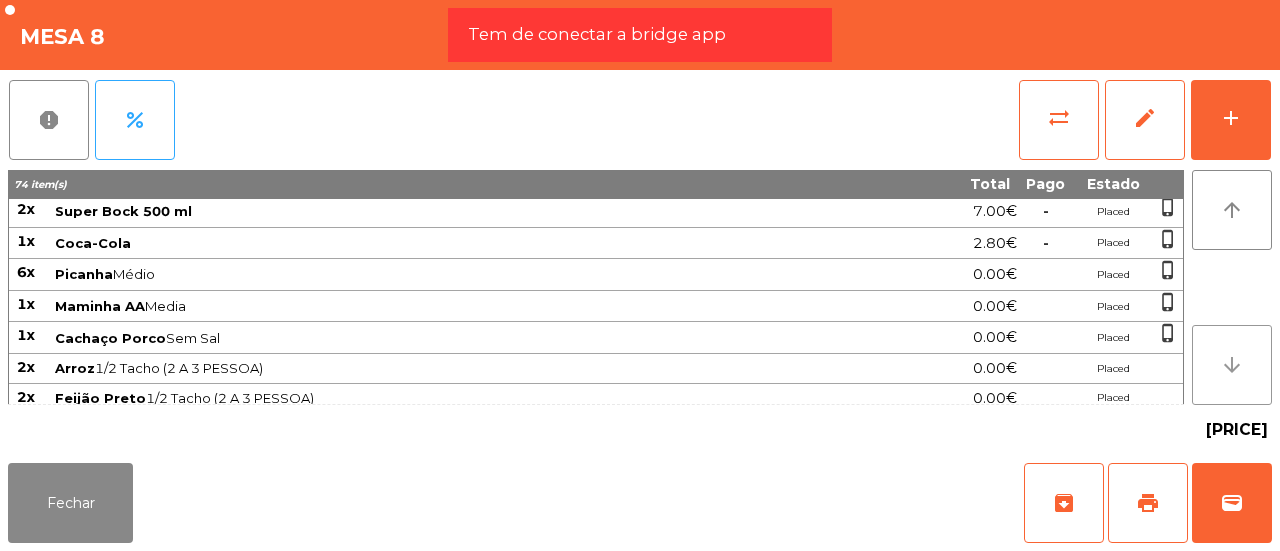 click on "arrow_downward" at bounding box center [1232, 365] 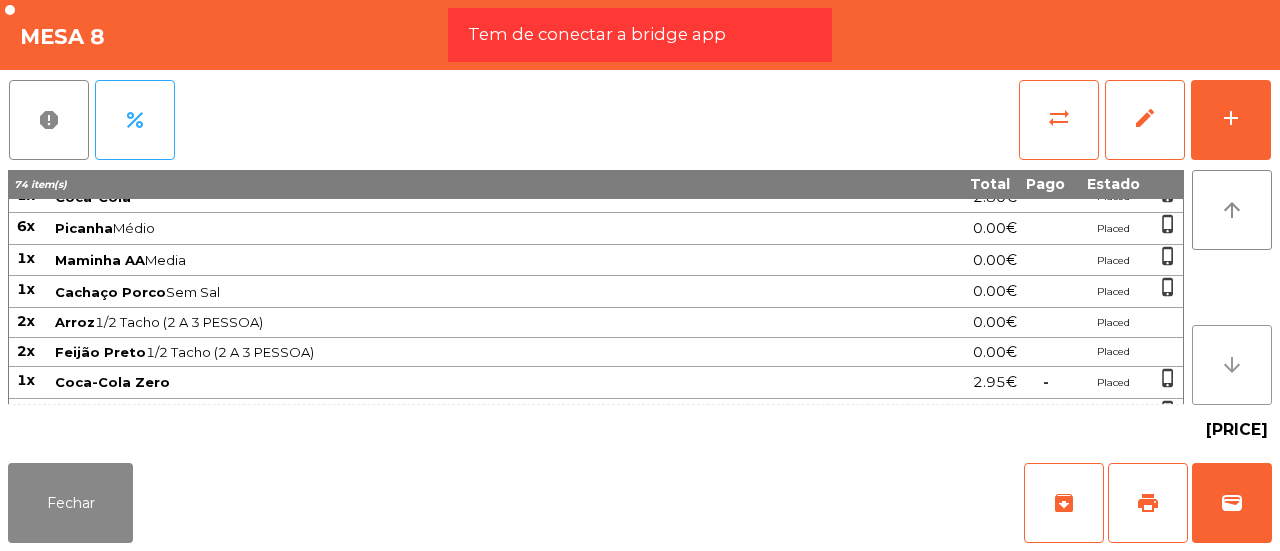 click on "arrow_downward" at bounding box center [1232, 365] 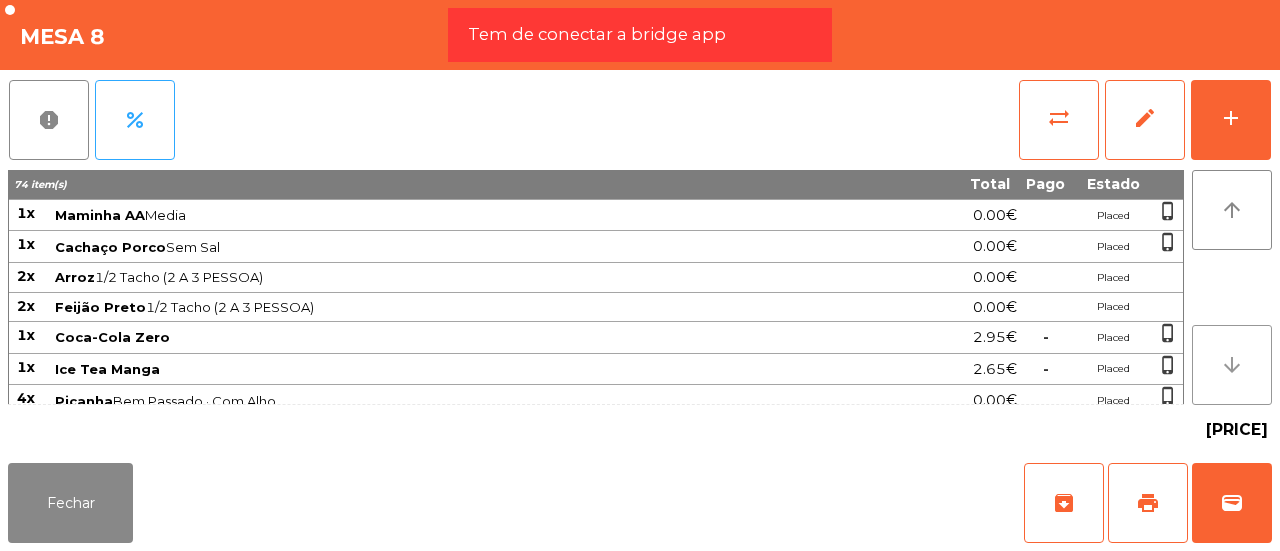 click on "arrow_downward" at bounding box center (1232, 365) 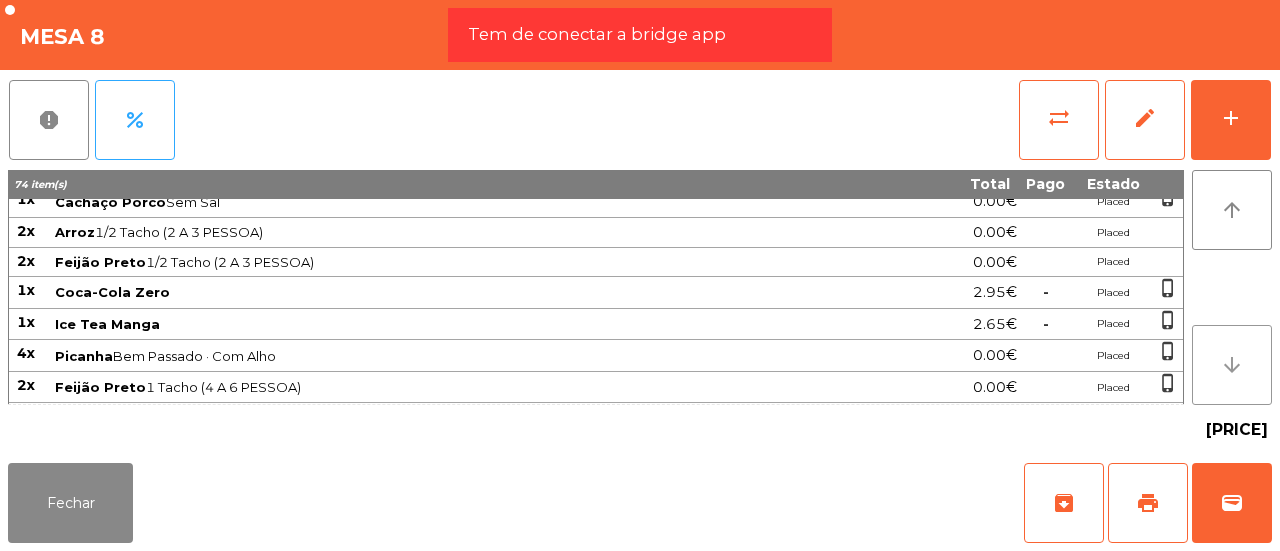 click on "arrow_downward" at bounding box center [1232, 365] 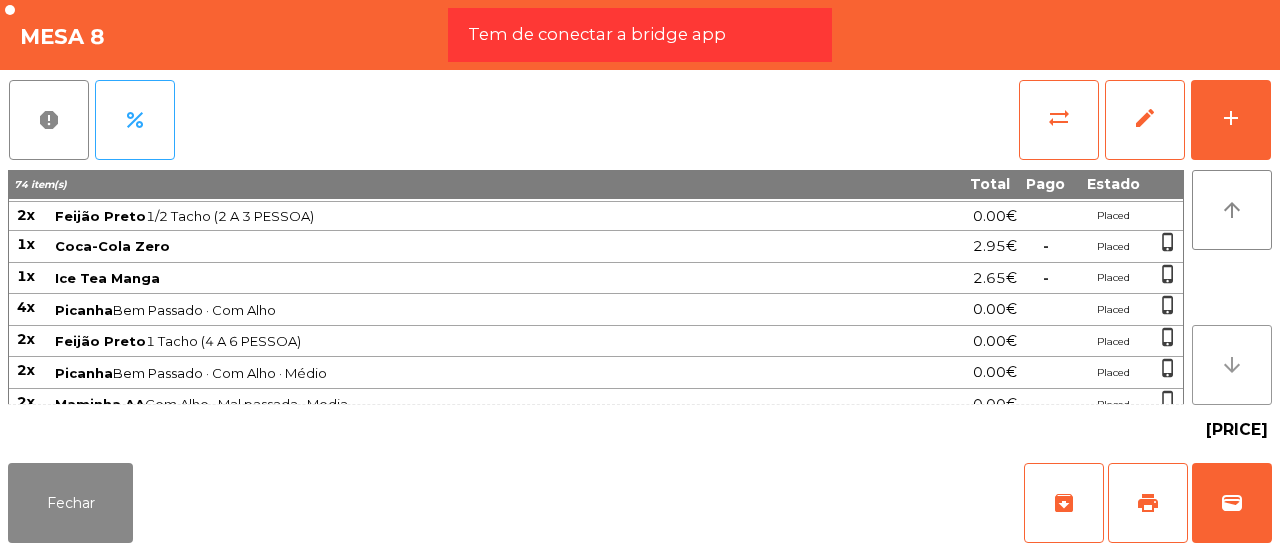 click on "arrow_downward" at bounding box center (1232, 365) 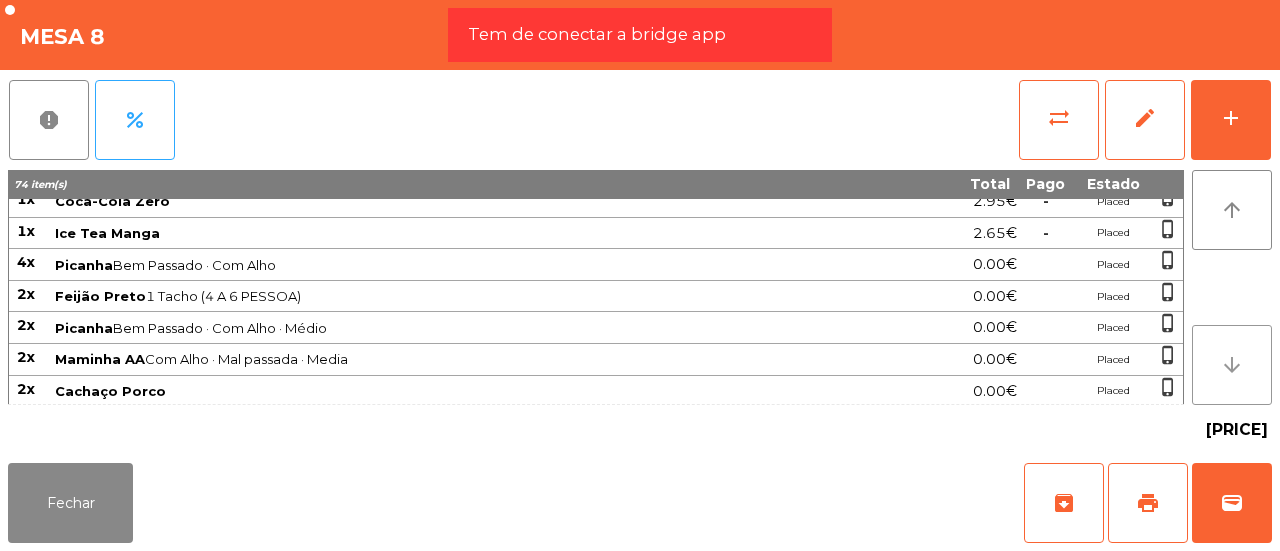 click on "arrow_downward" at bounding box center [1232, 365] 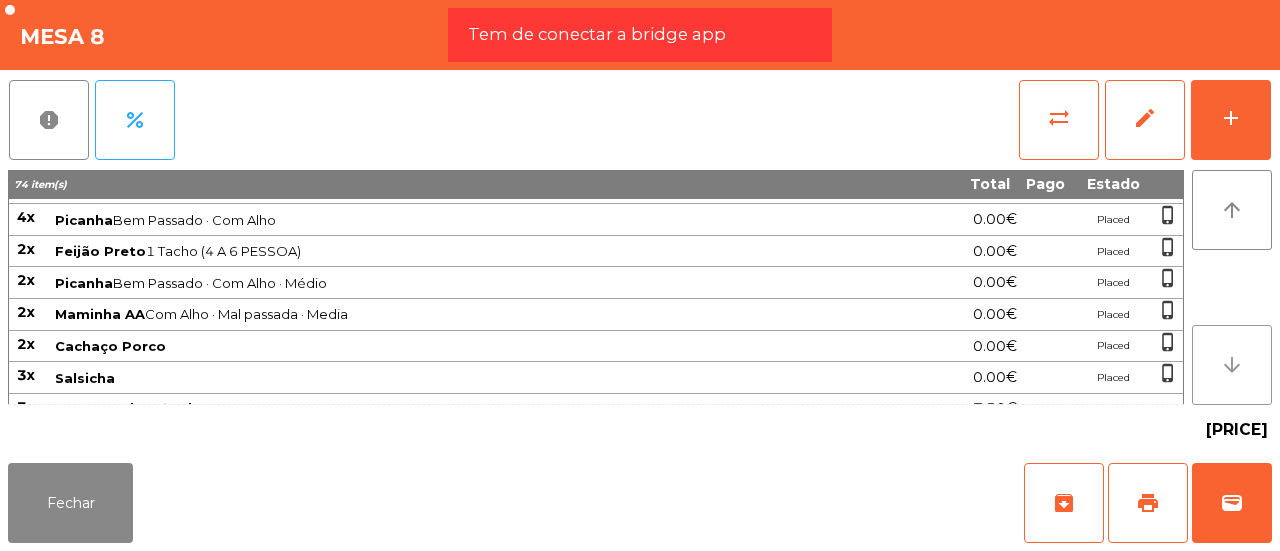 click on "arrow_downward" at bounding box center (1232, 365) 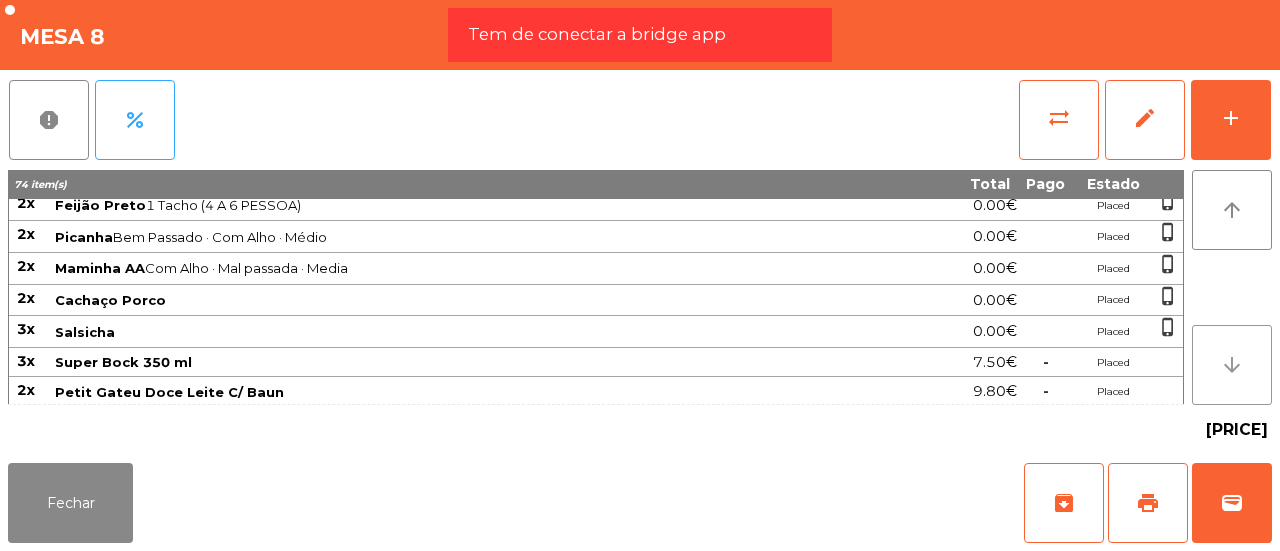 click on "arrow_downward" at bounding box center [1232, 365] 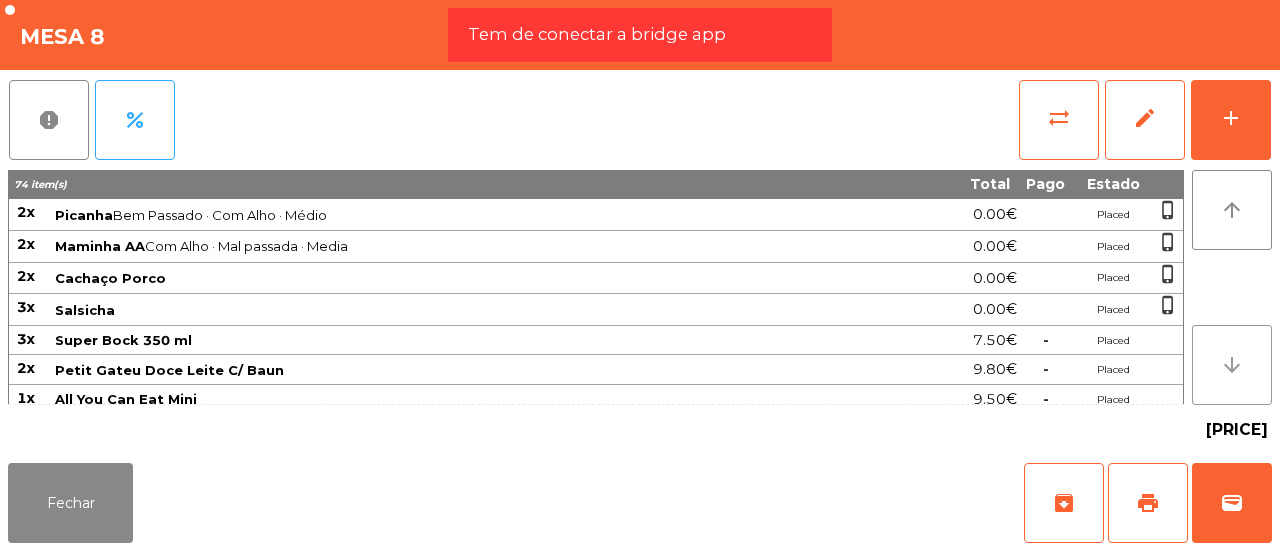click on "arrow_downward" at bounding box center (1232, 365) 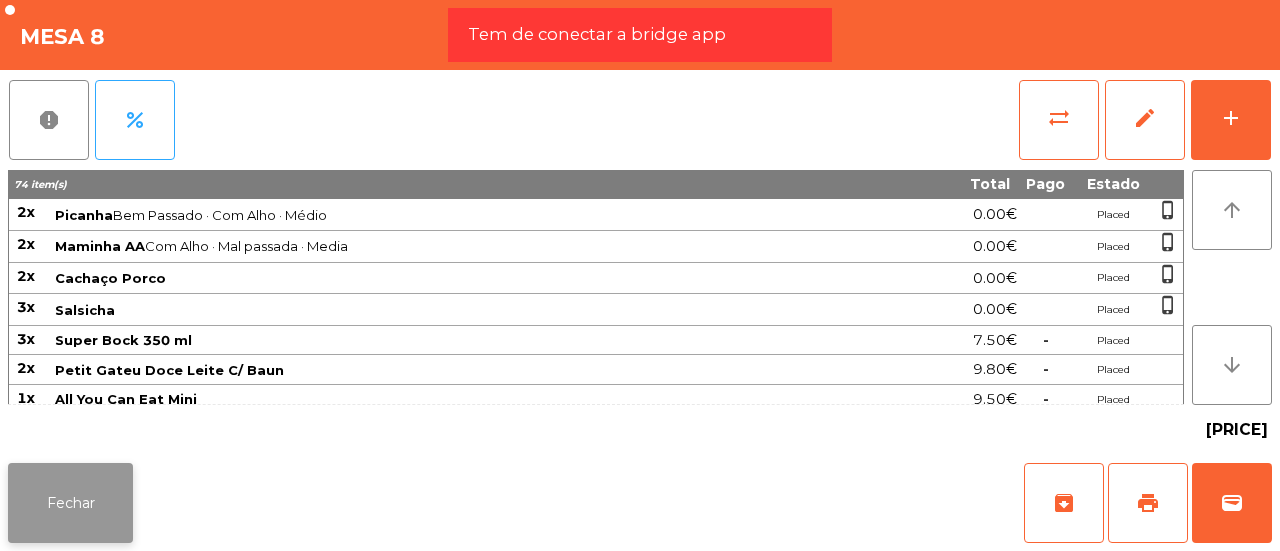 click on "Fechar" at bounding box center [70, 503] 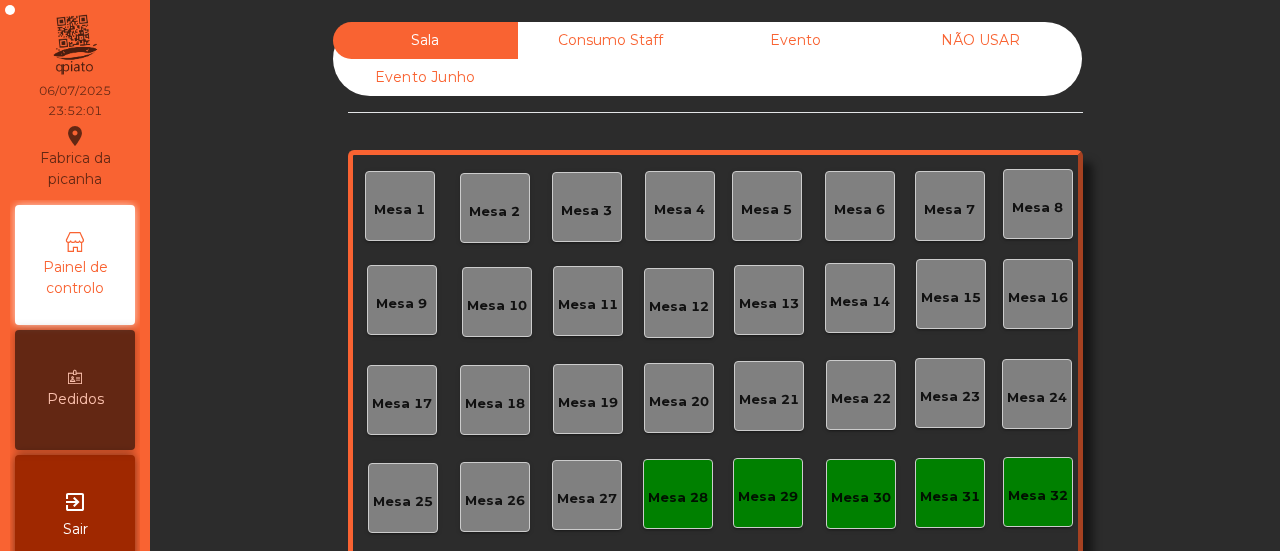 drag, startPoint x: 575, startPoint y: 1, endPoint x: 579, endPoint y: 25, distance: 24.33105 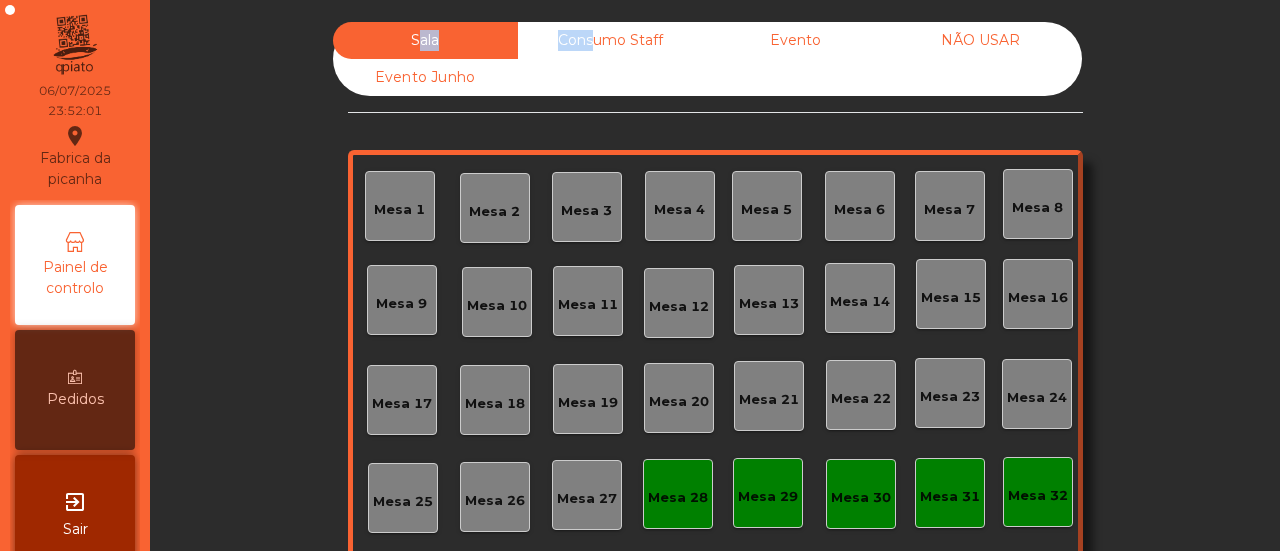 click on "Consumo Staff" at bounding box center [610, 40] 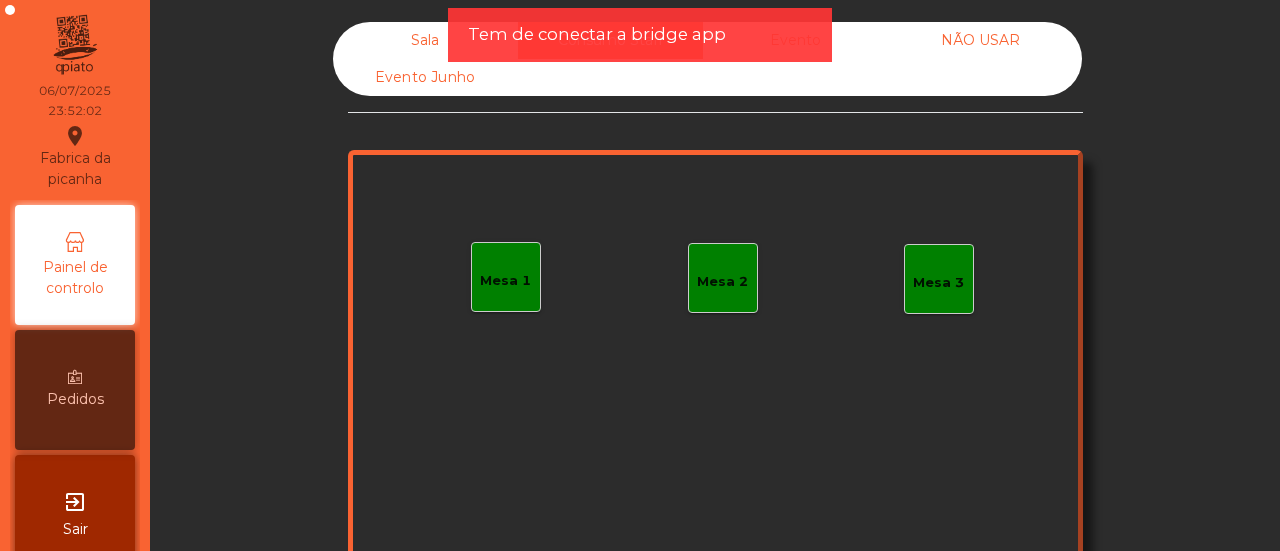 click on "Sala Consumo Staff Evento NÃO USAR Evento Junho Mesa 1 Mesa 2 Mesa 3 Reserva na próxima hora Pedindo a conta A chamar" at bounding box center (715, 357) 